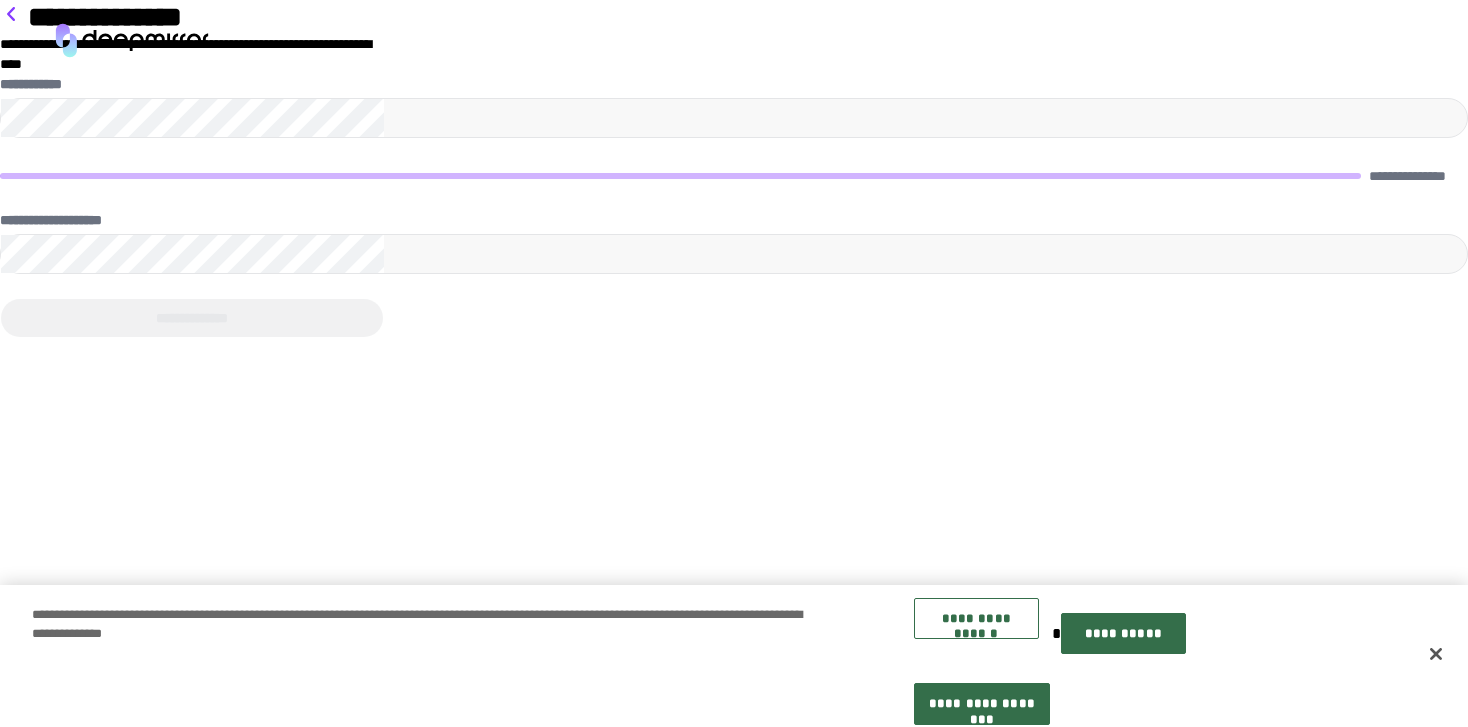 scroll, scrollTop: 0, scrollLeft: 0, axis: both 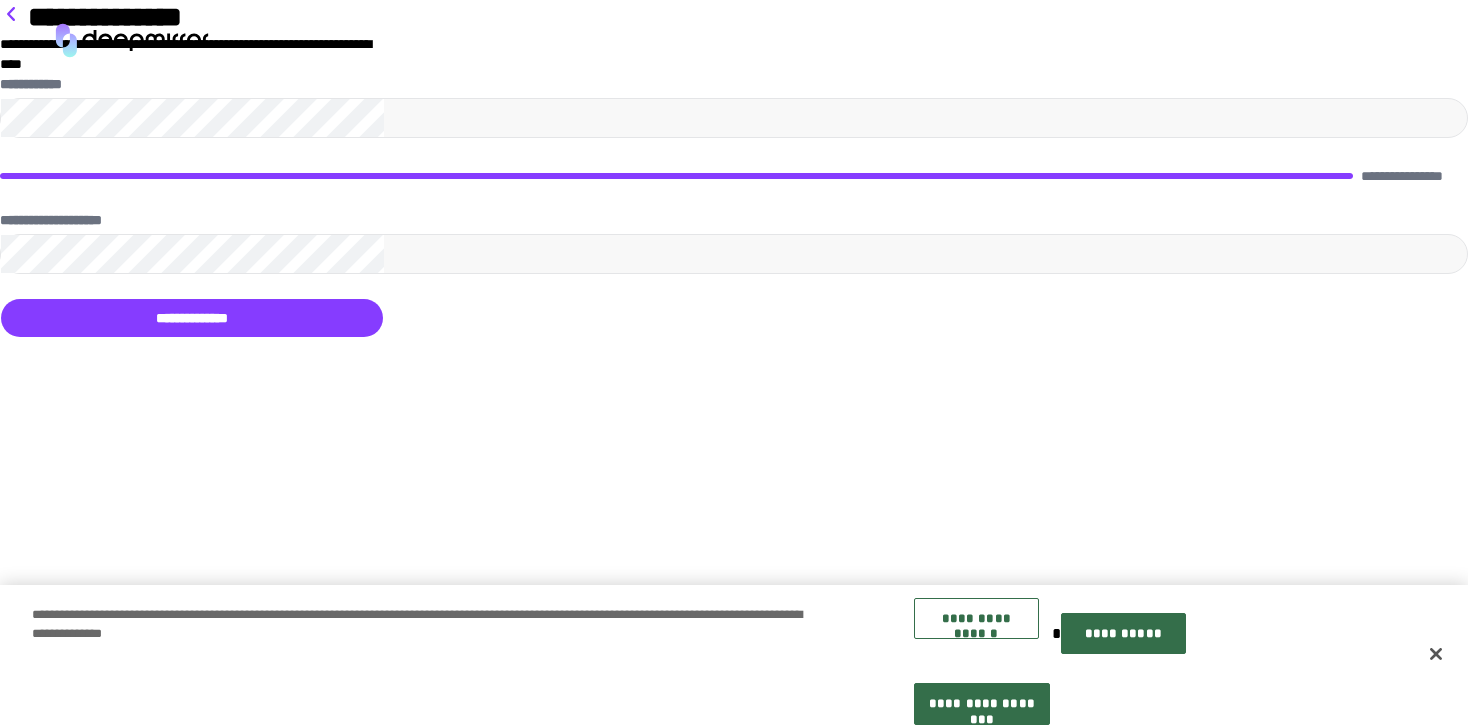 drag, startPoint x: 727, startPoint y: 554, endPoint x: 1243, endPoint y: 406, distance: 536.80536 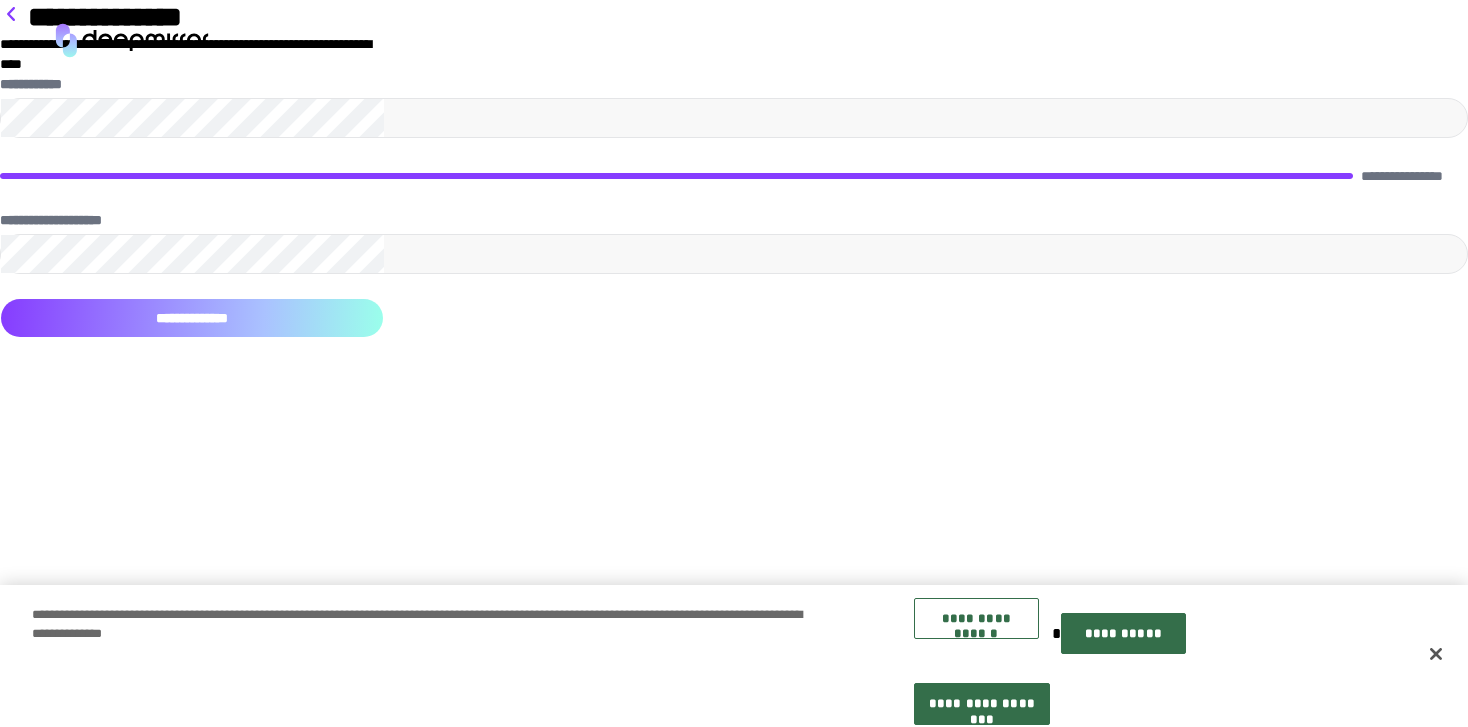 click on "[FIRST]" at bounding box center [192, 318] 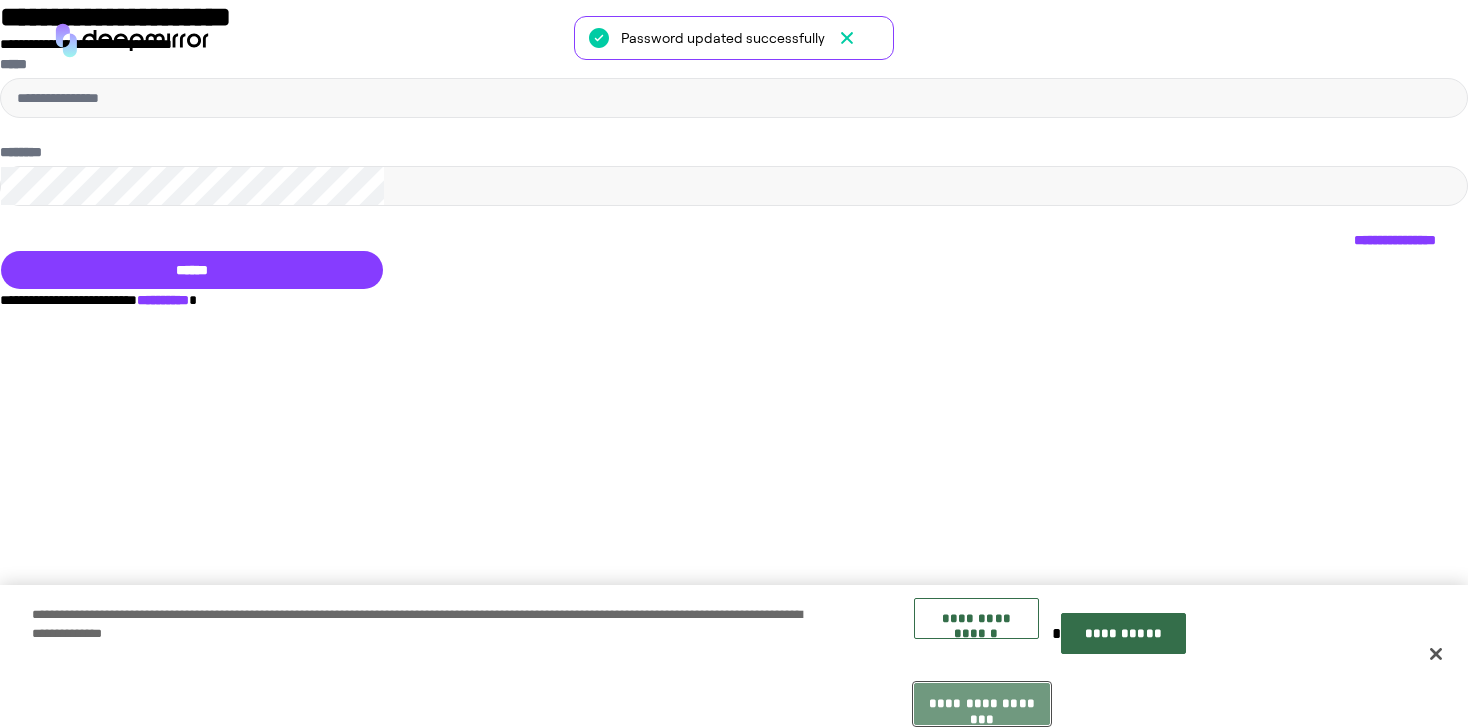 click on "**********" at bounding box center (982, 703) 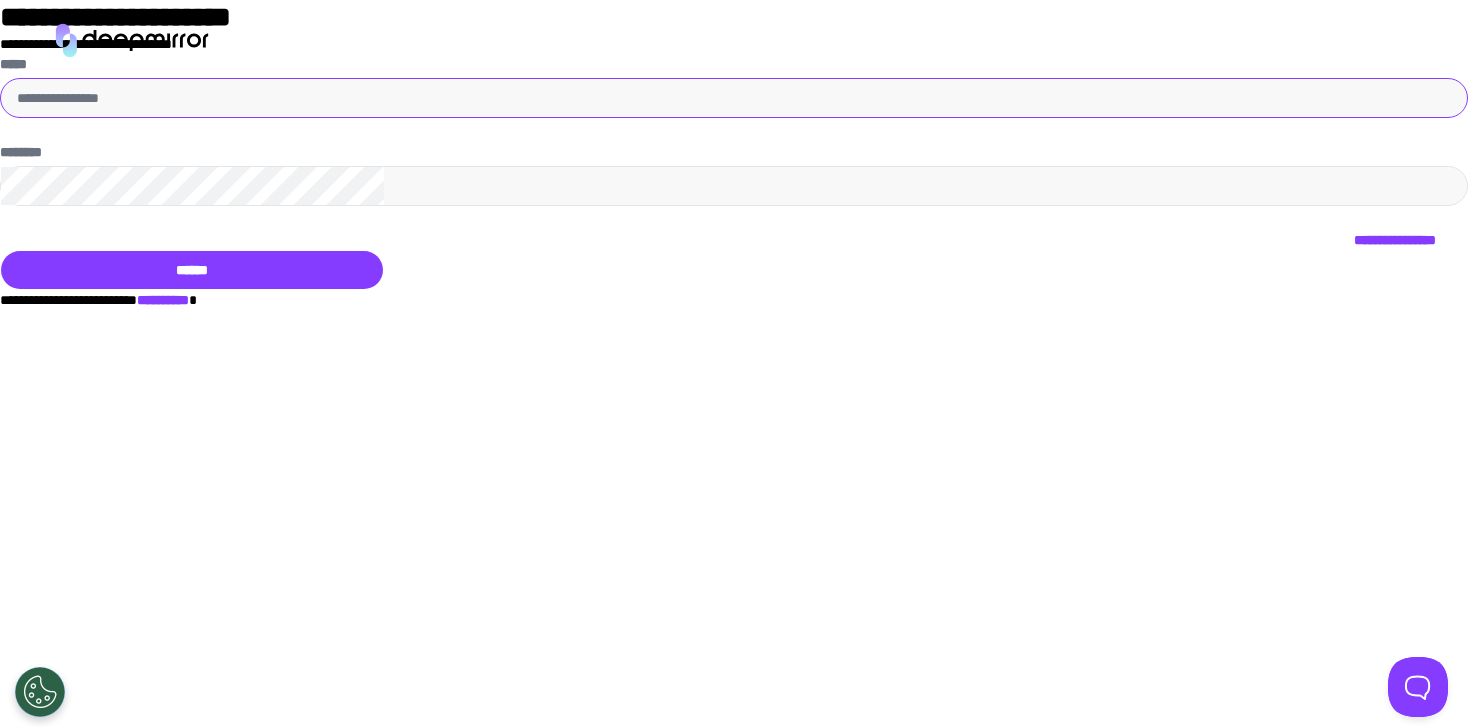 click on "[FIRST]" at bounding box center (734, 98) 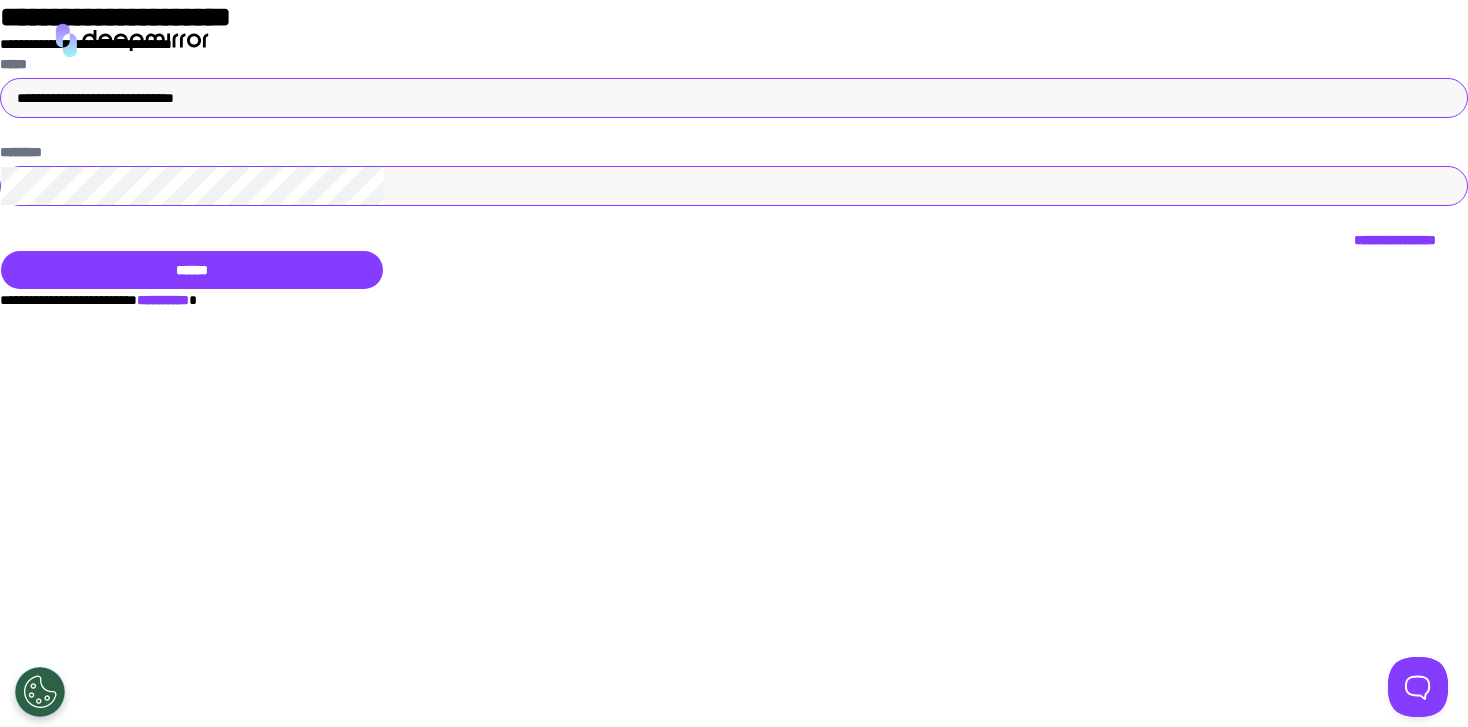 type on "**********" 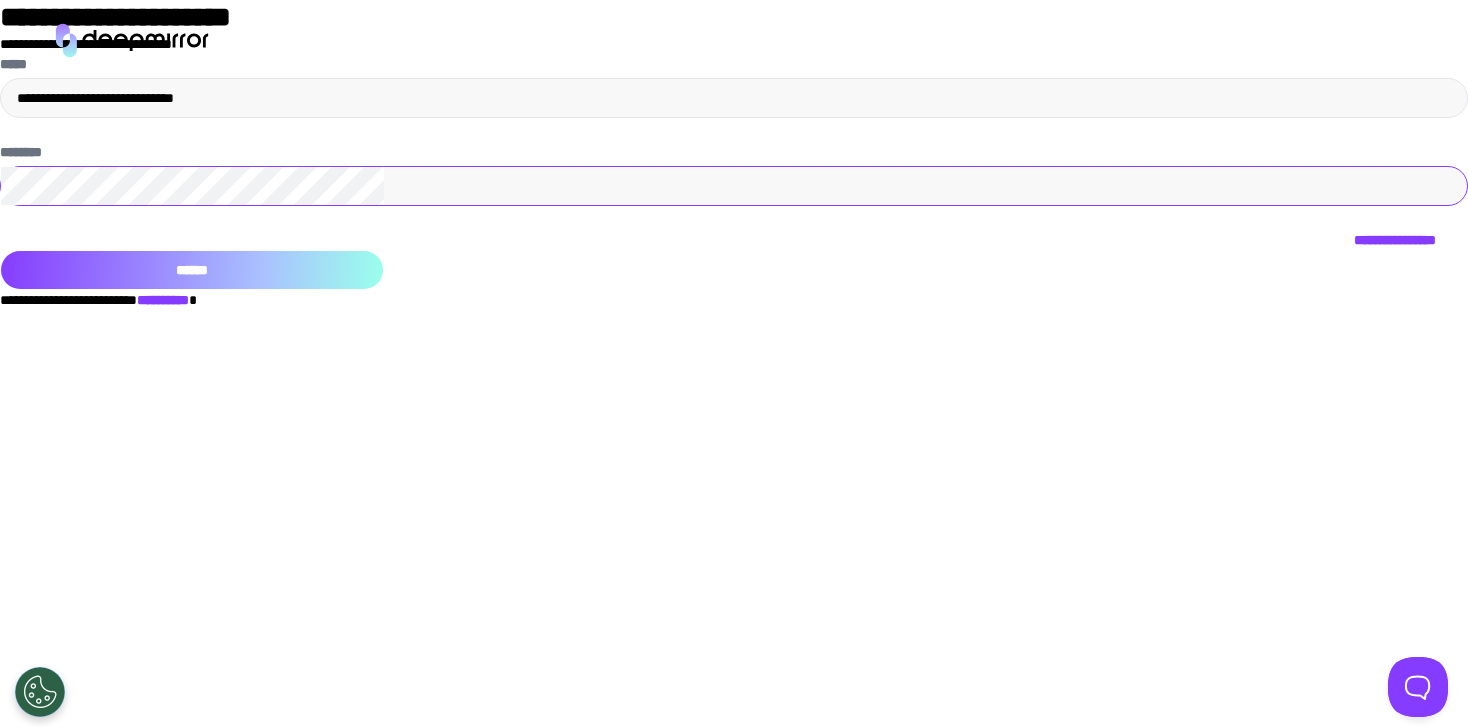 click on "[FIRST]" at bounding box center (192, 270) 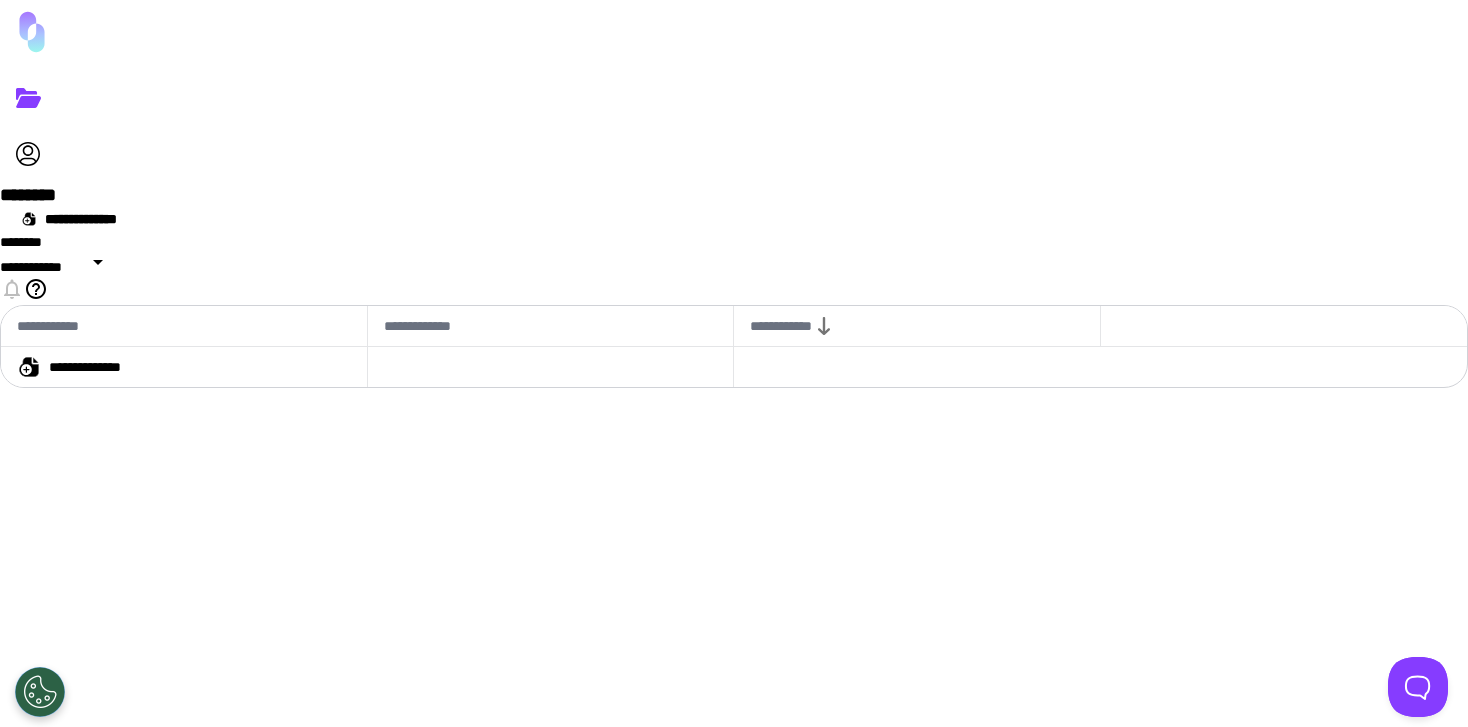 click at bounding box center [32, 32] 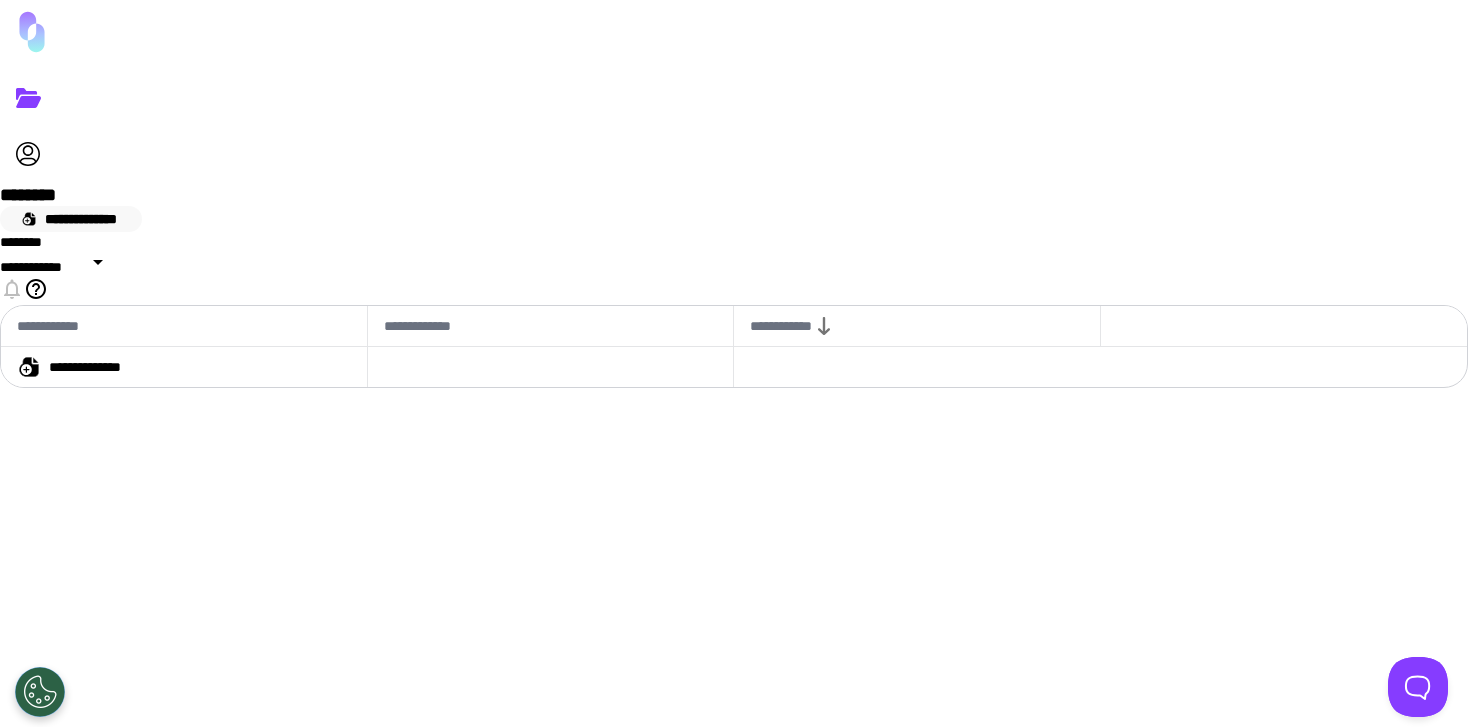 click on "[FIRST]" at bounding box center (71, 219) 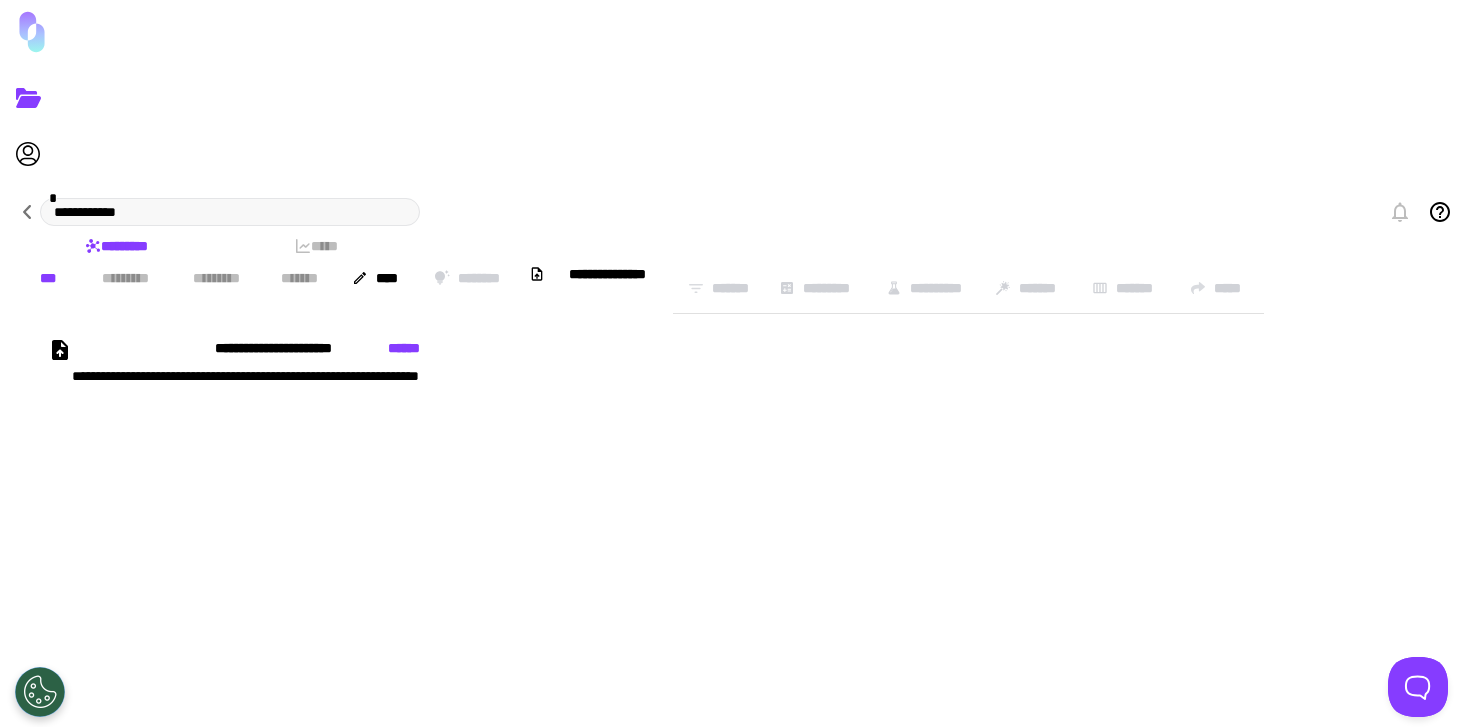 click on "[FIRST]" at bounding box center [116, 246] 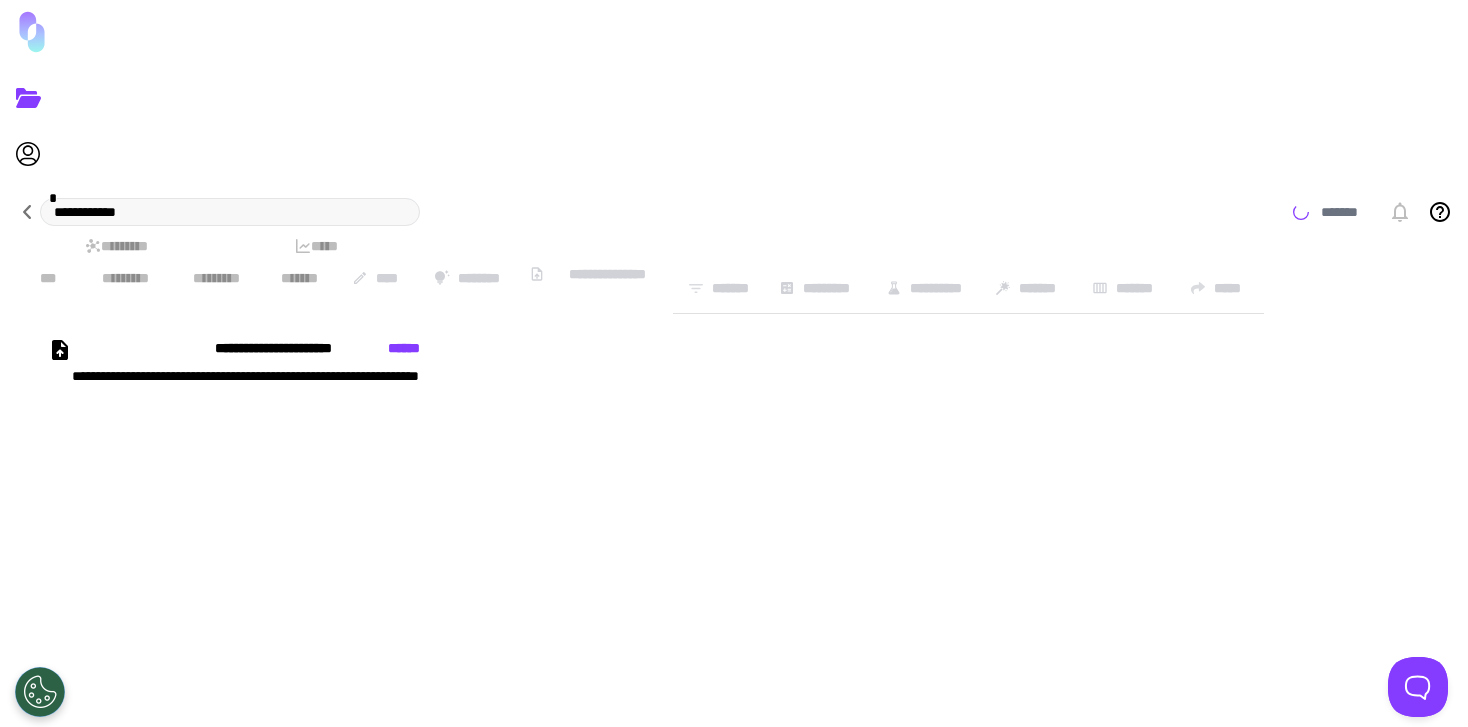 click on "[FIRST]" at bounding box center (410, 428) 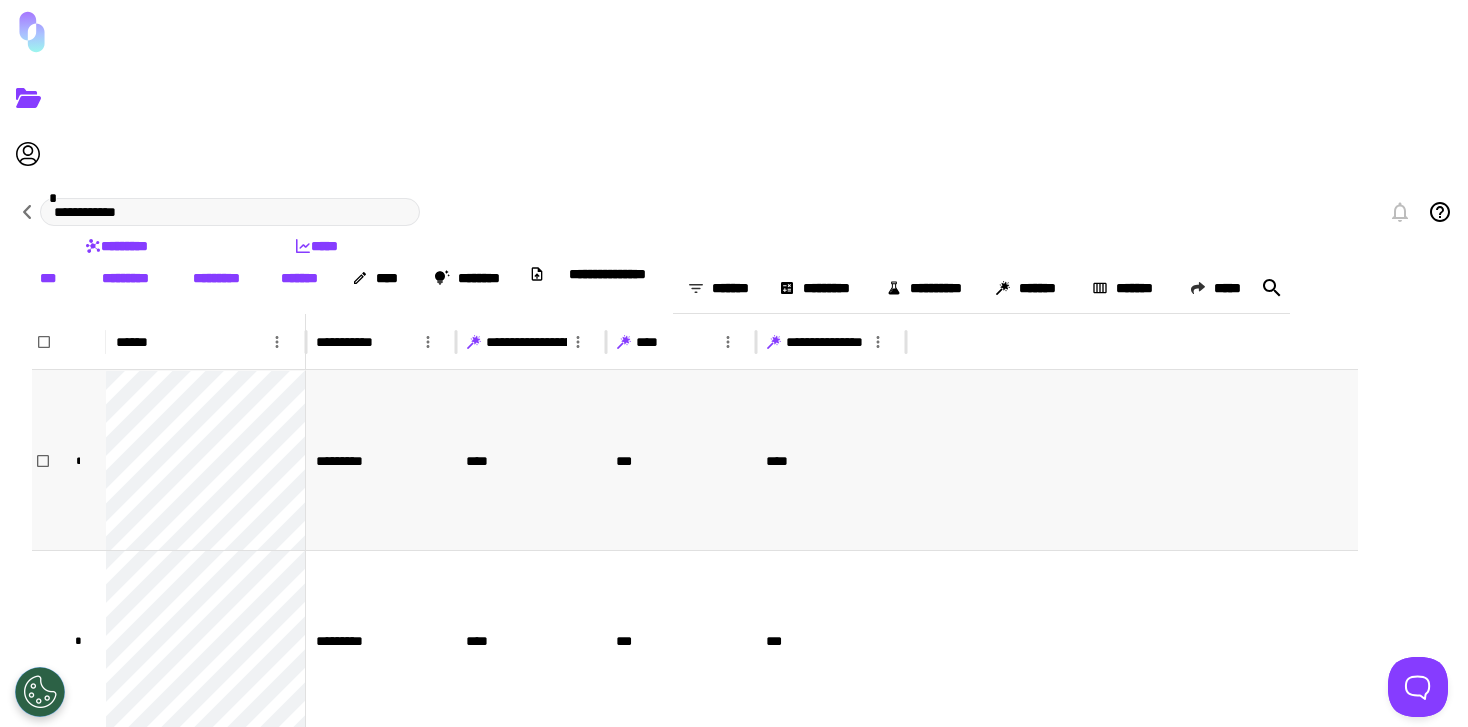 scroll, scrollTop: 64, scrollLeft: 0, axis: vertical 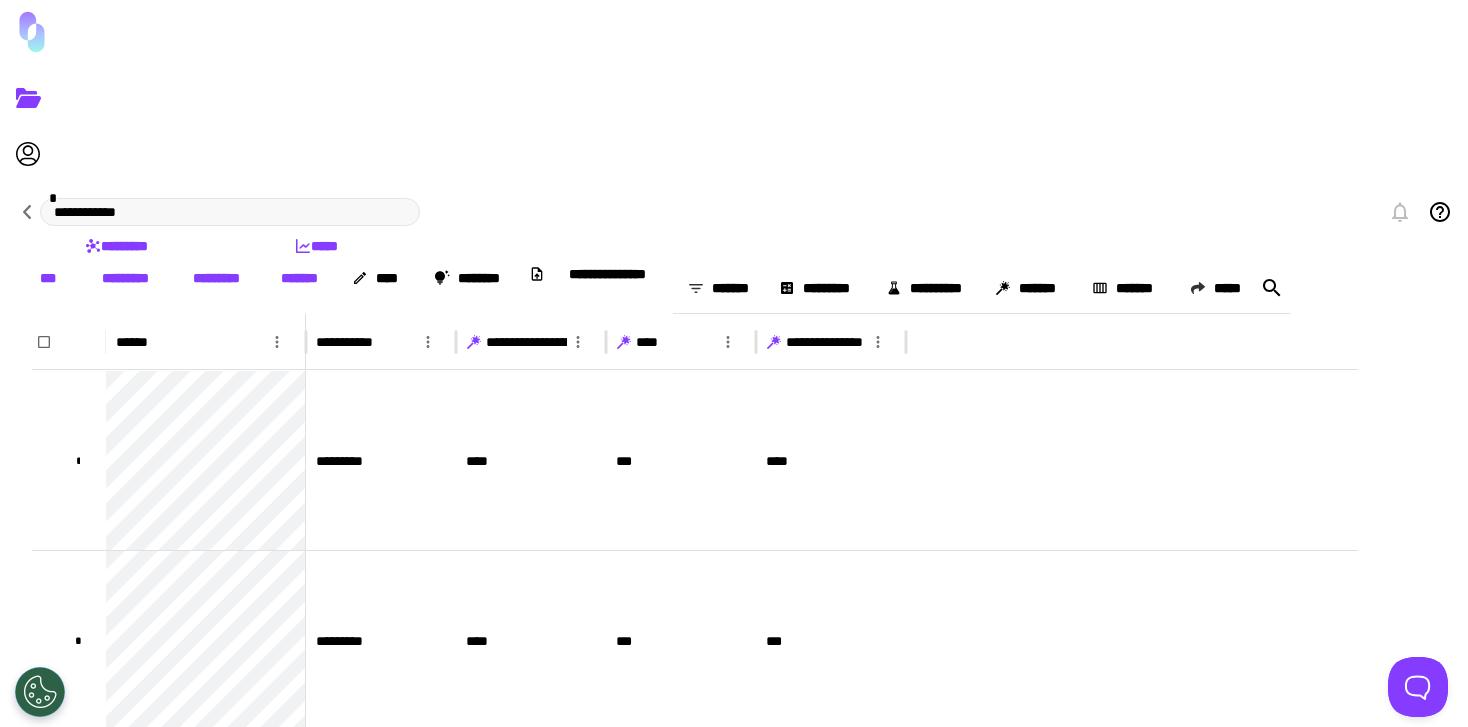 click on "**********" at bounding box center (842, 342) 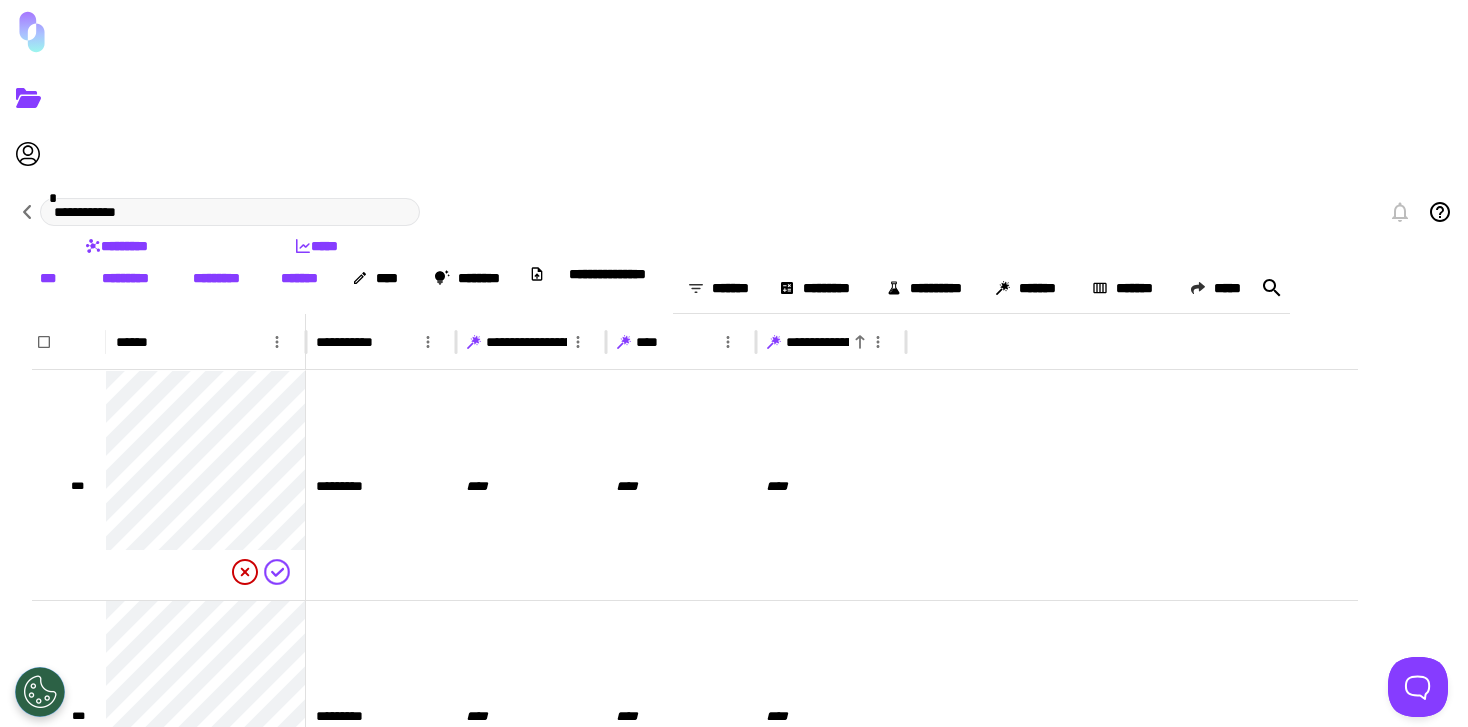 click on "**********" at bounding box center (842, 342) 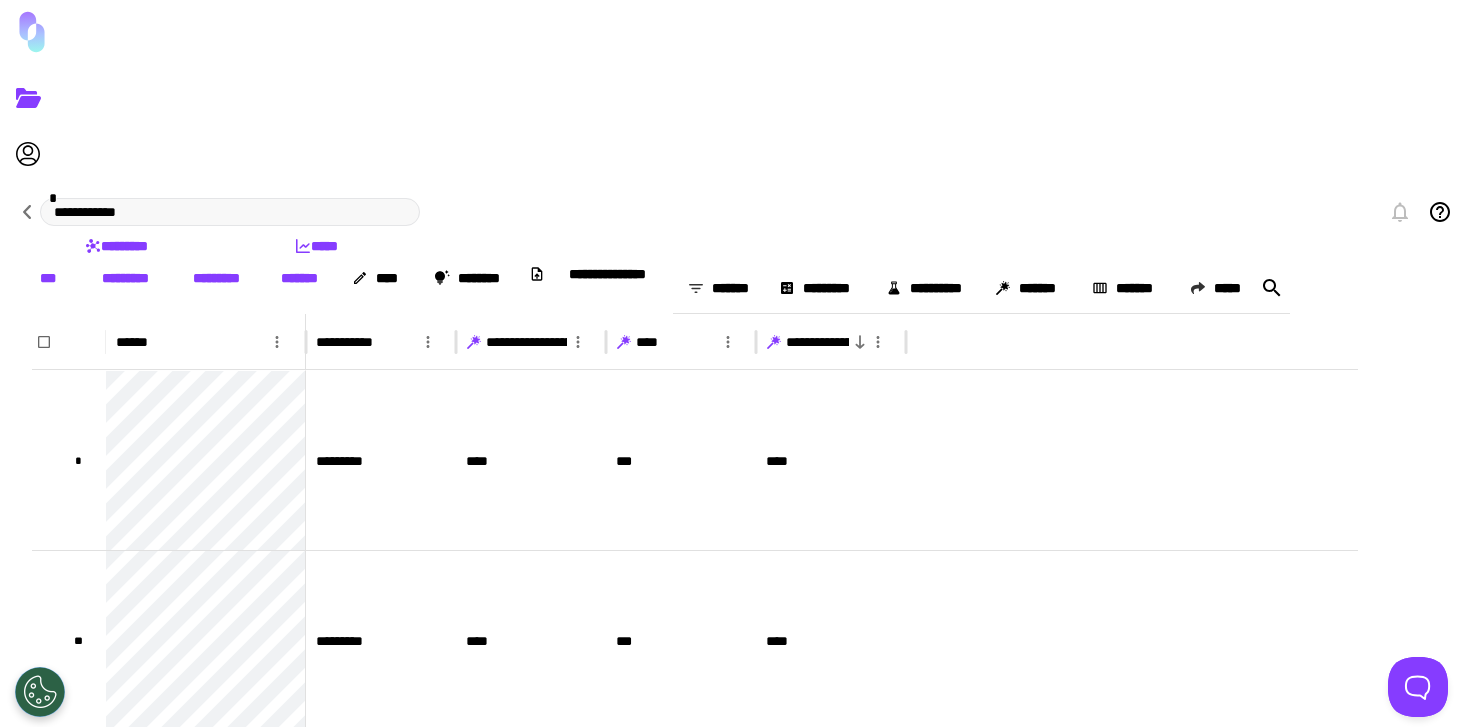 click on "[FIRST]" at bounding box center [569, 342] 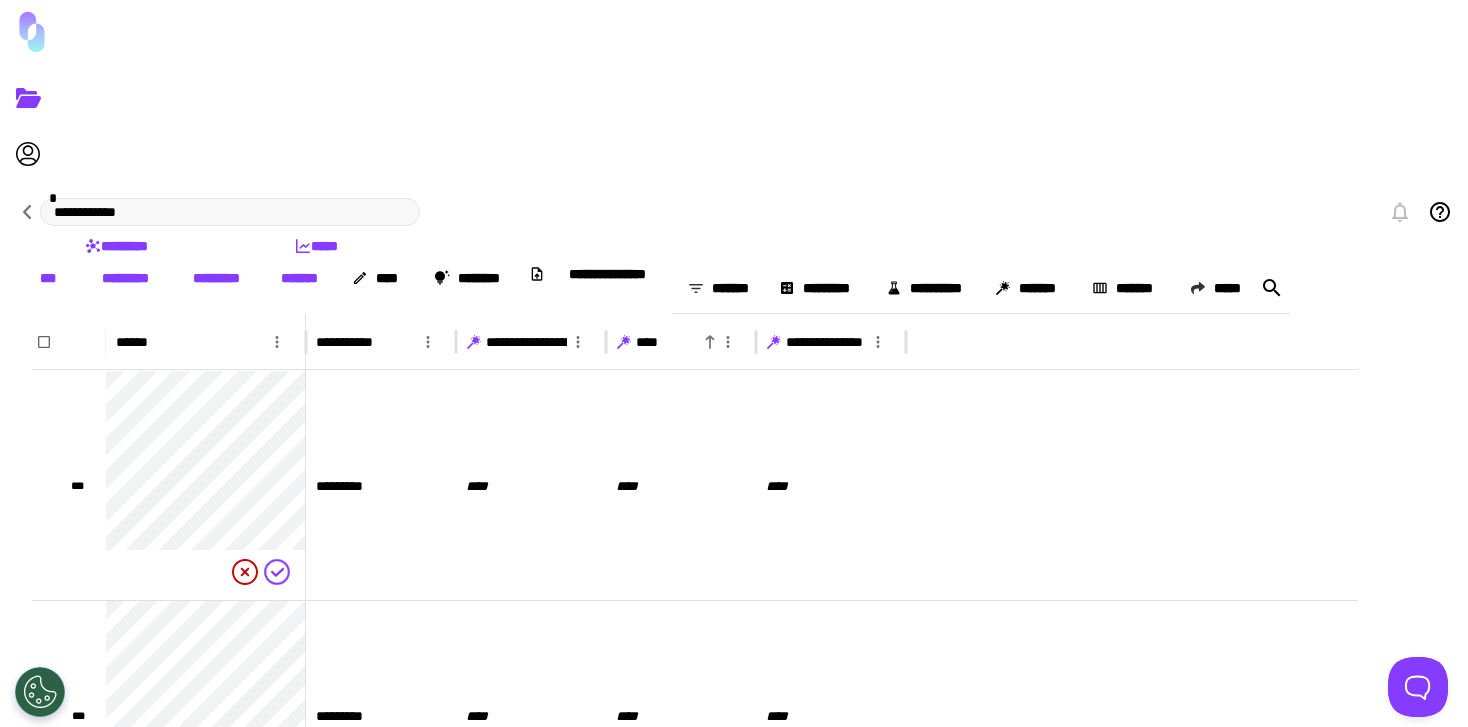 click on "[FIRST]" at bounding box center [653, 342] 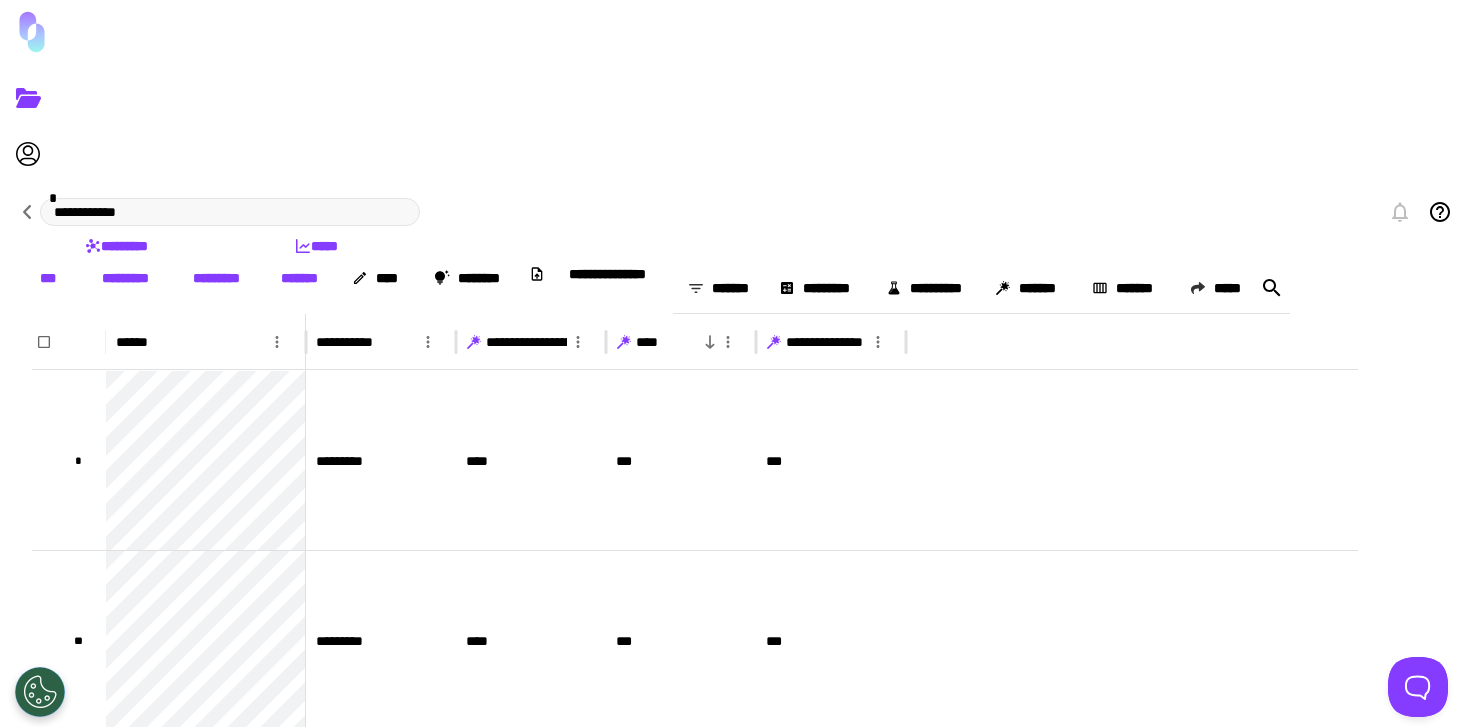 click on "**********" at bounding box center [569, 342] 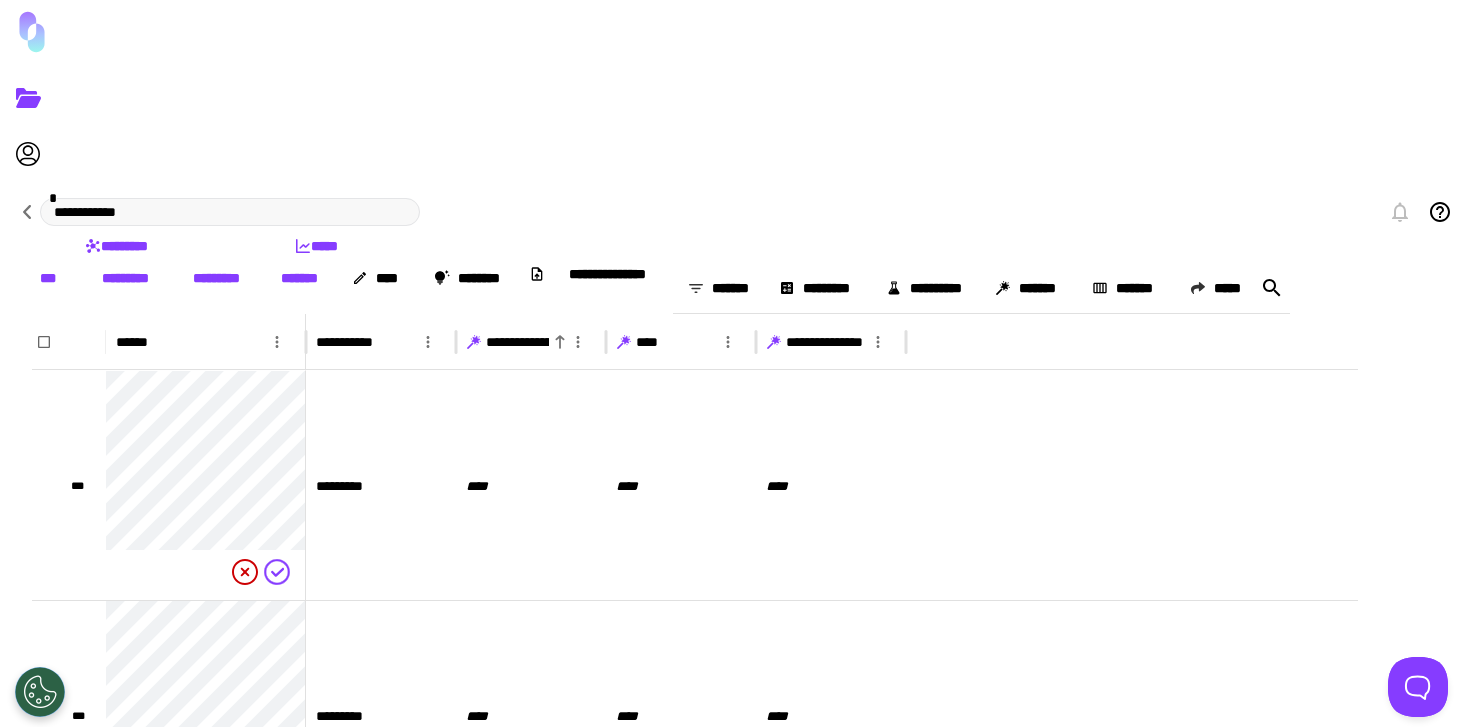 click on "**********" at bounding box center [569, 342] 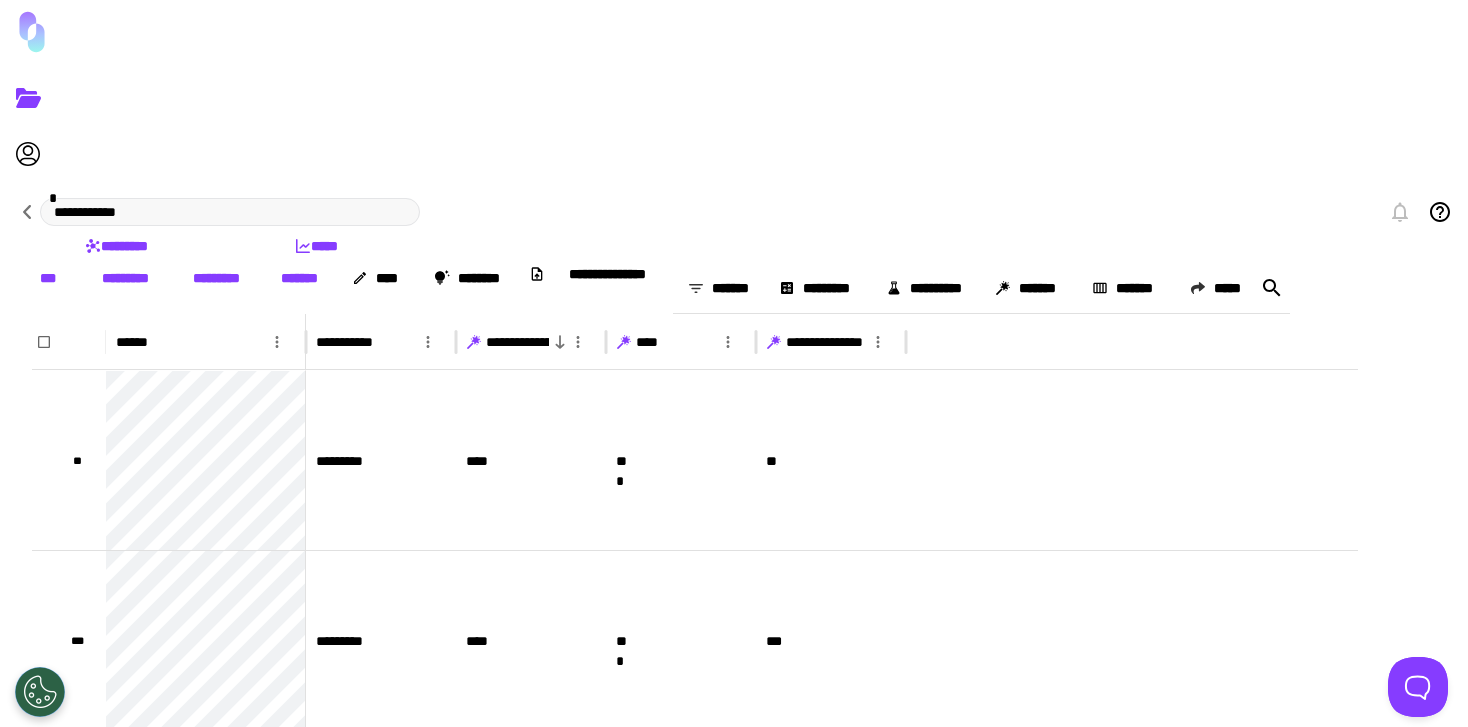 click on "**********" at bounding box center [569, 342] 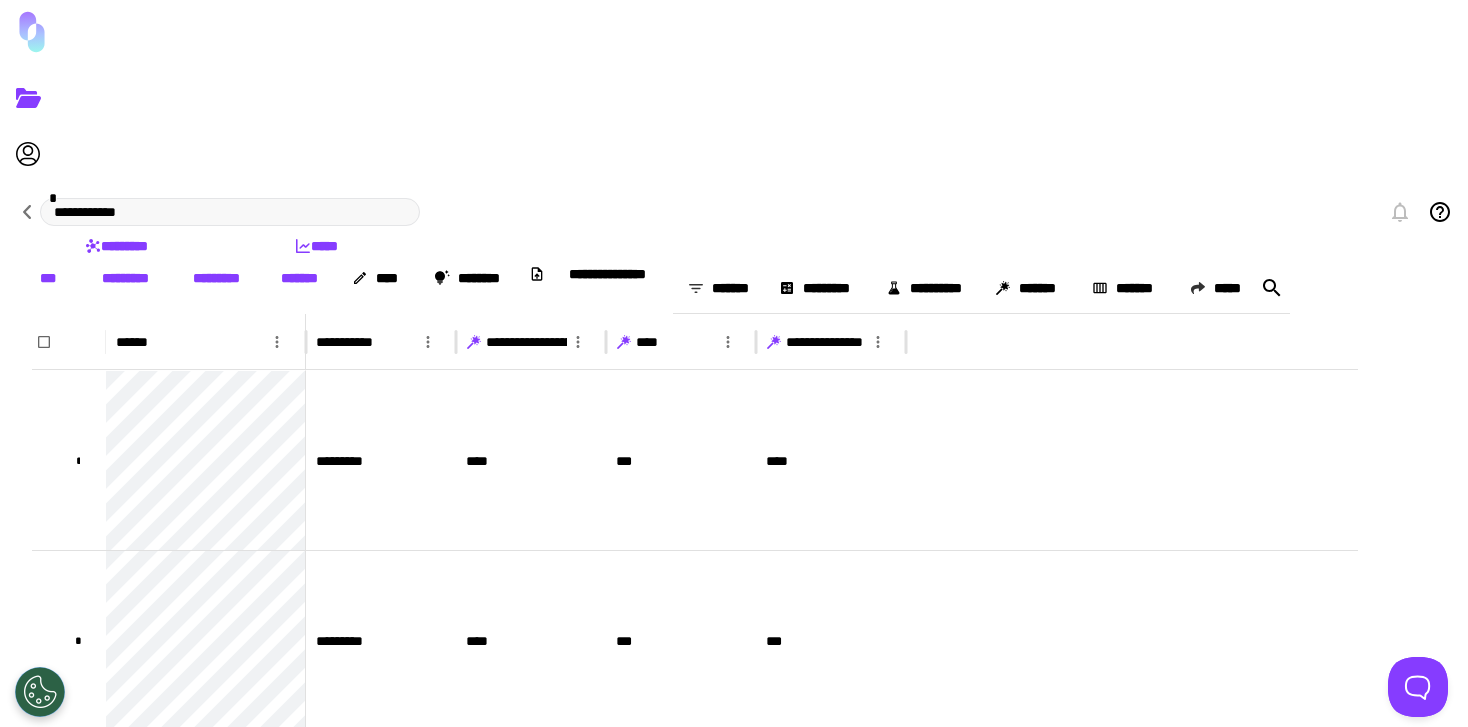 click on "**********" at bounding box center [569, 342] 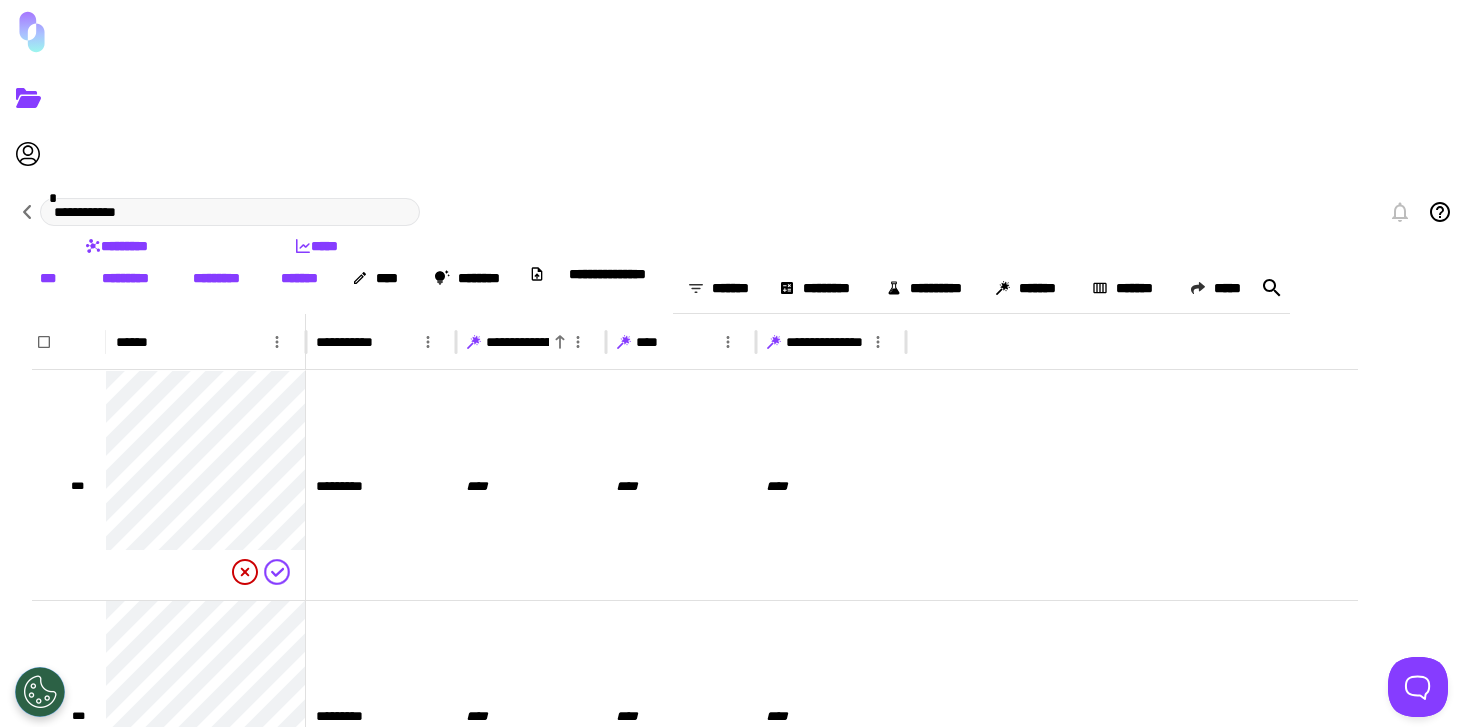 click on "**********" at bounding box center [569, 342] 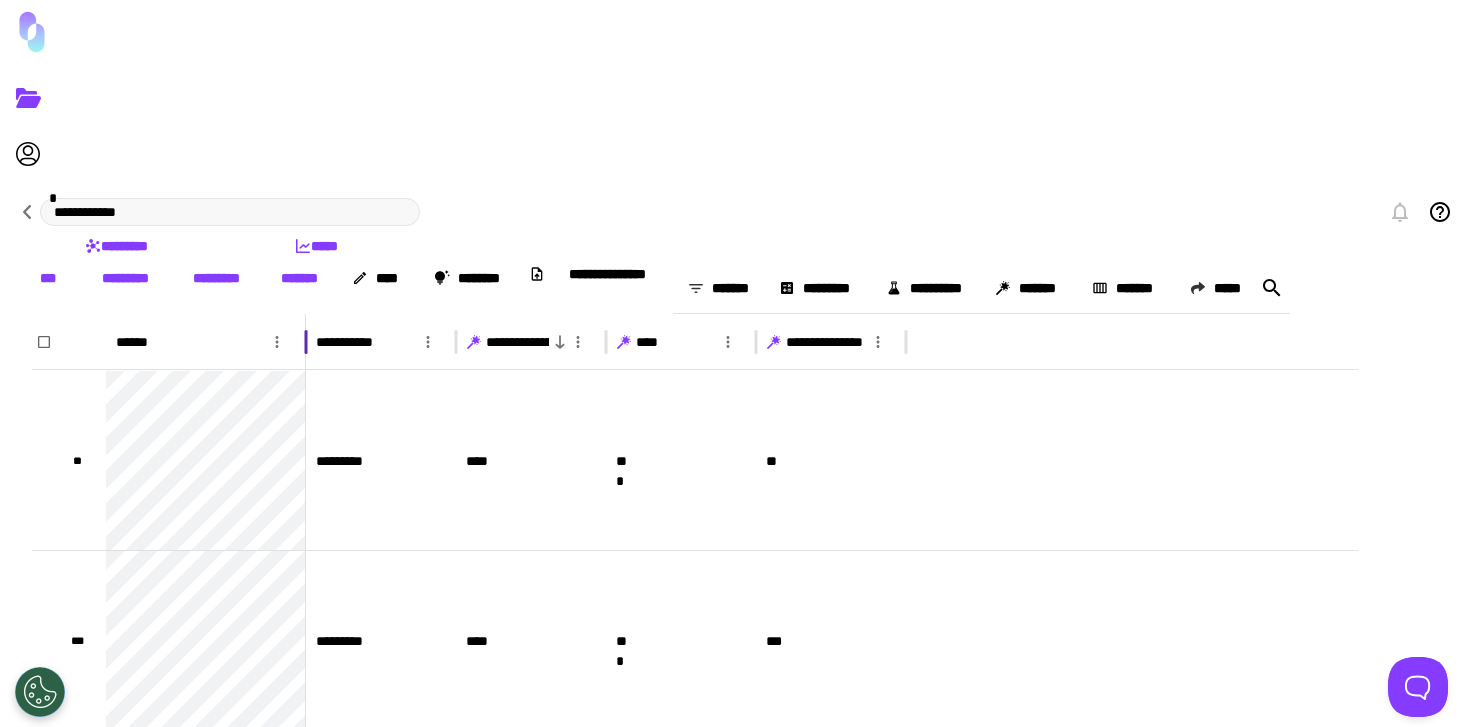 click on "**********" at bounding box center (182, 342) 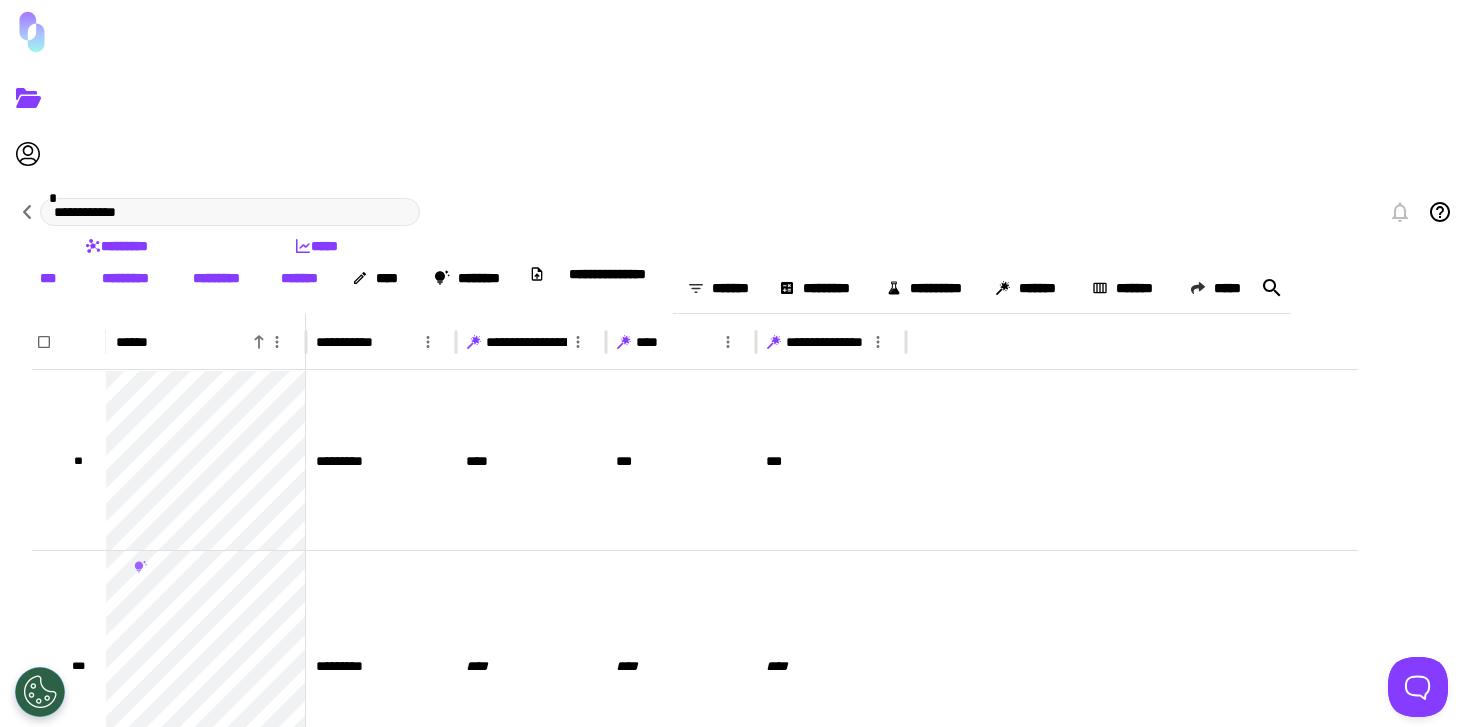 click on "[FIRST]" at bounding box center (125, 278) 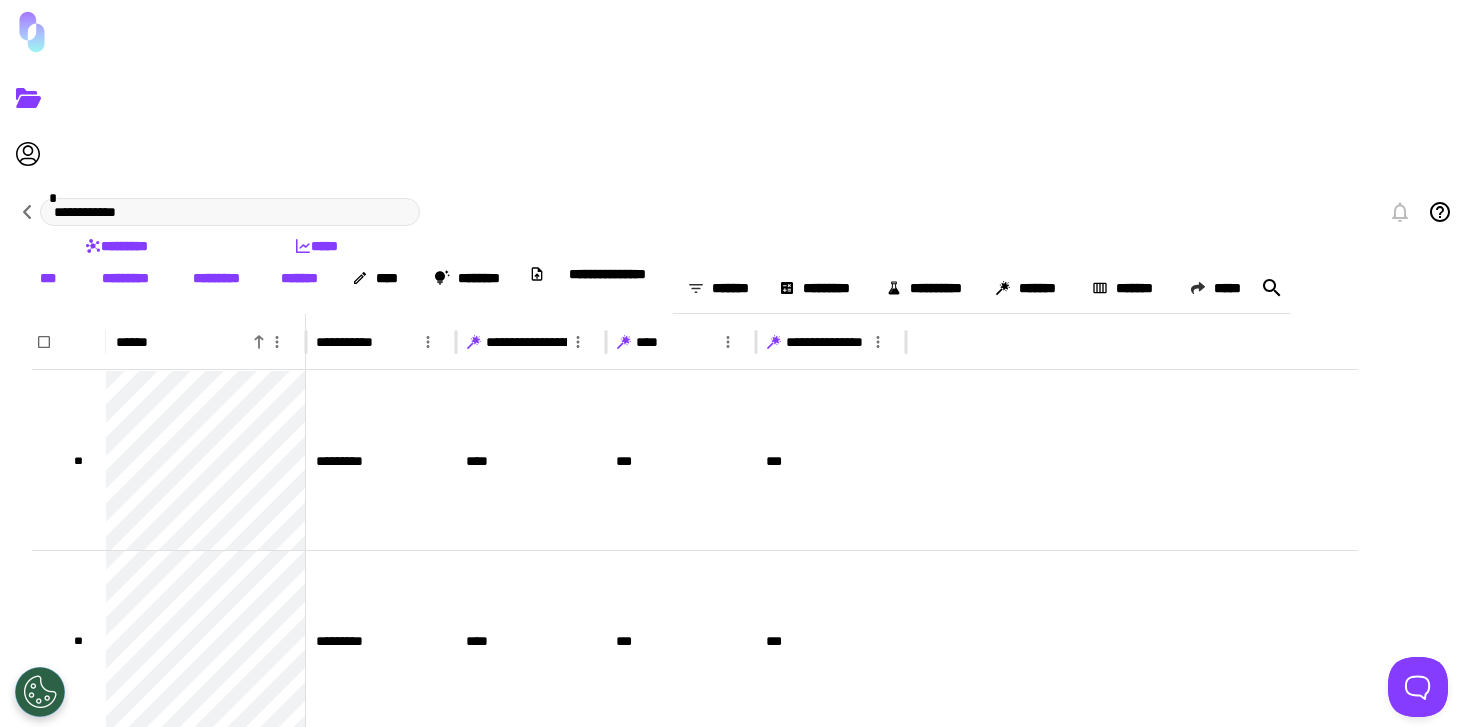 click on "**********" at bounding box center [569, 342] 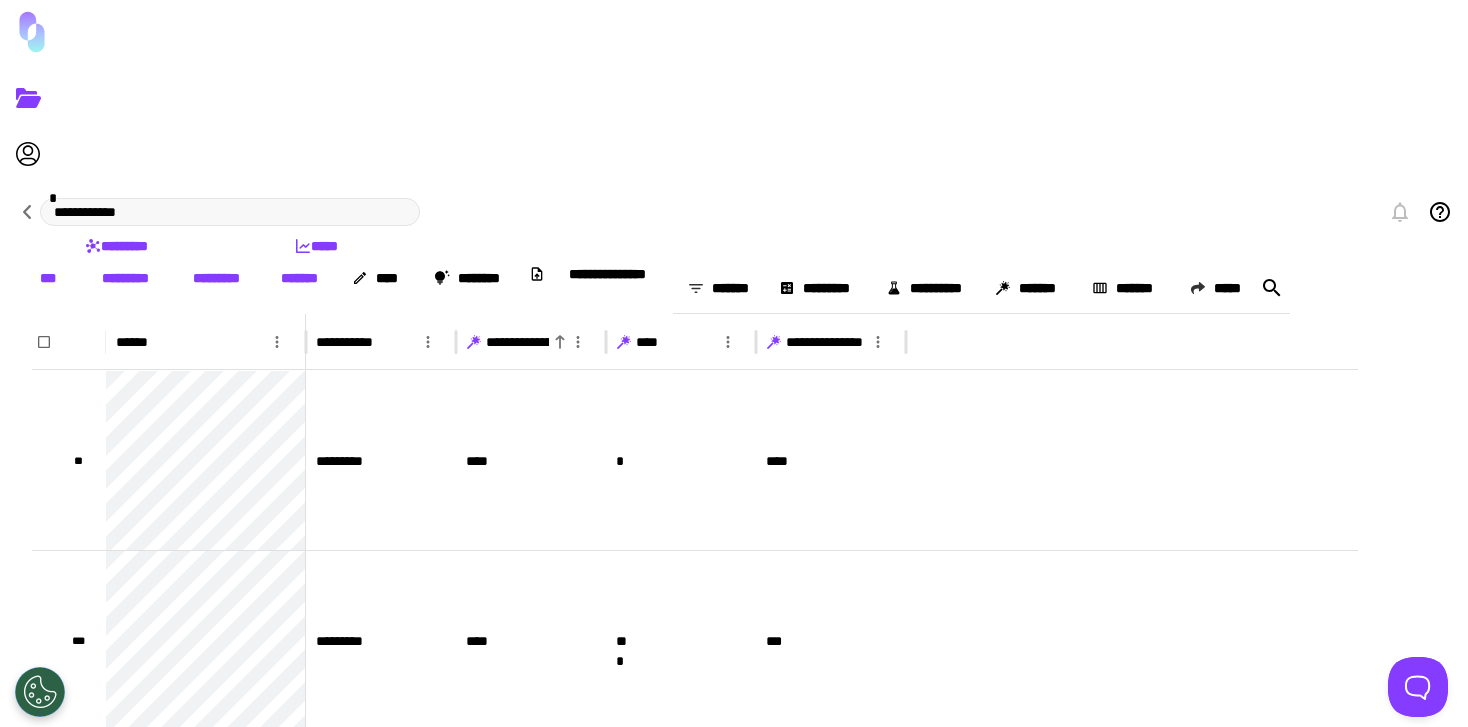 click on "**********" at bounding box center (569, 342) 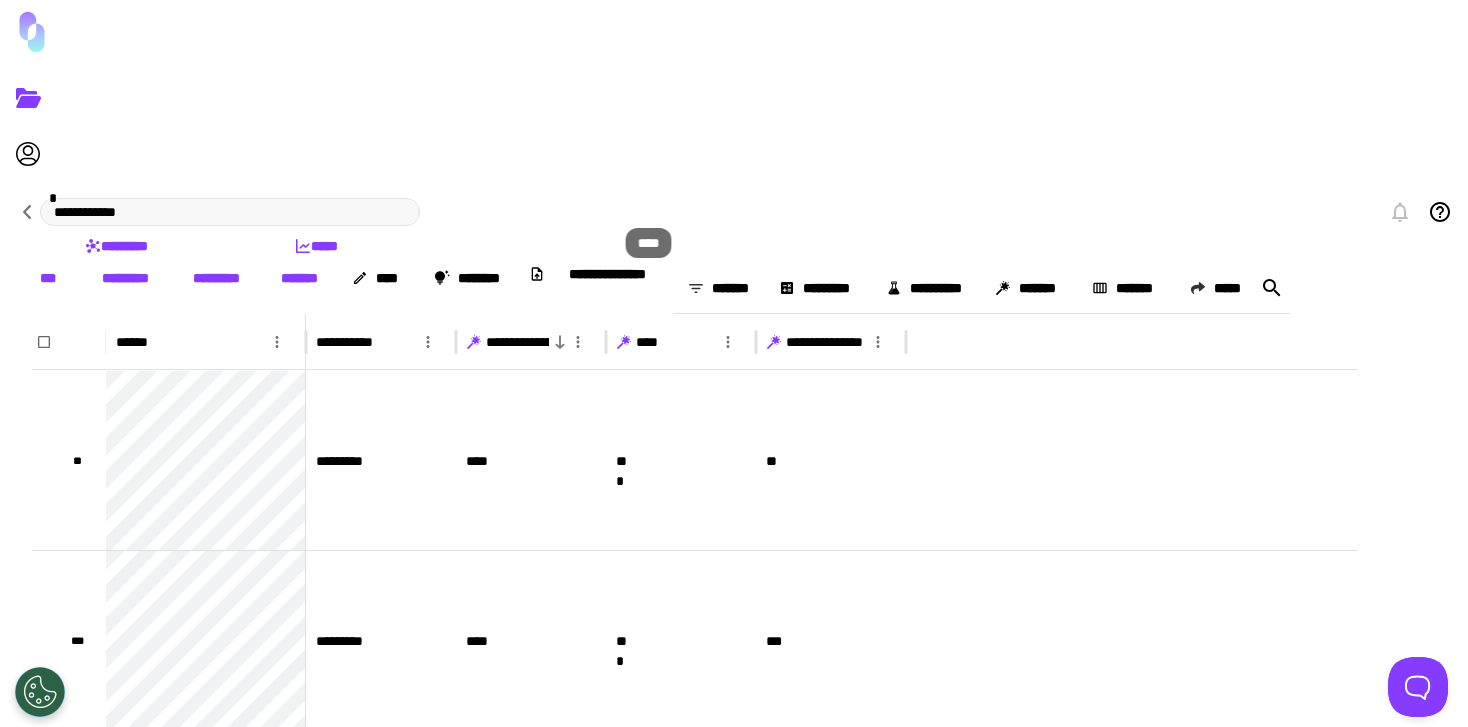 click at bounding box center (578, 342) 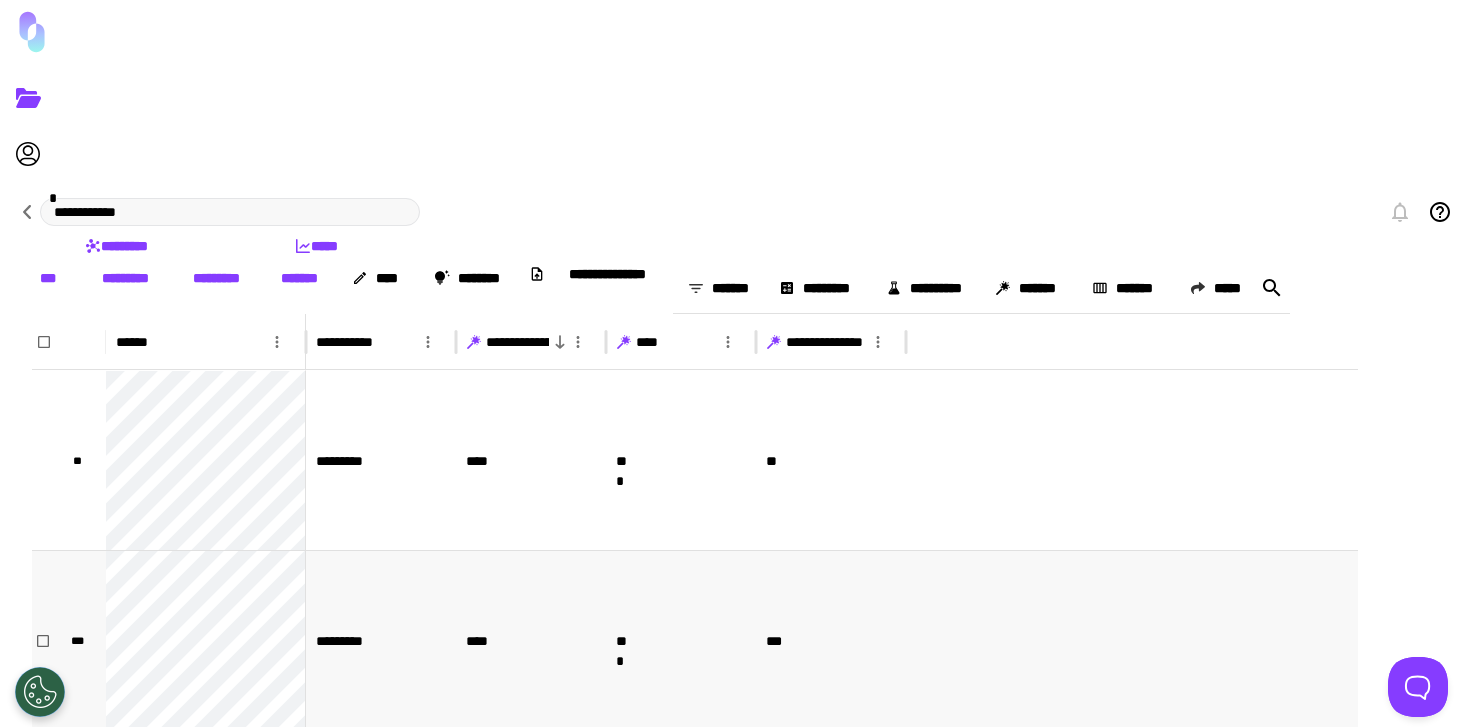click at bounding box center [1124, 640] 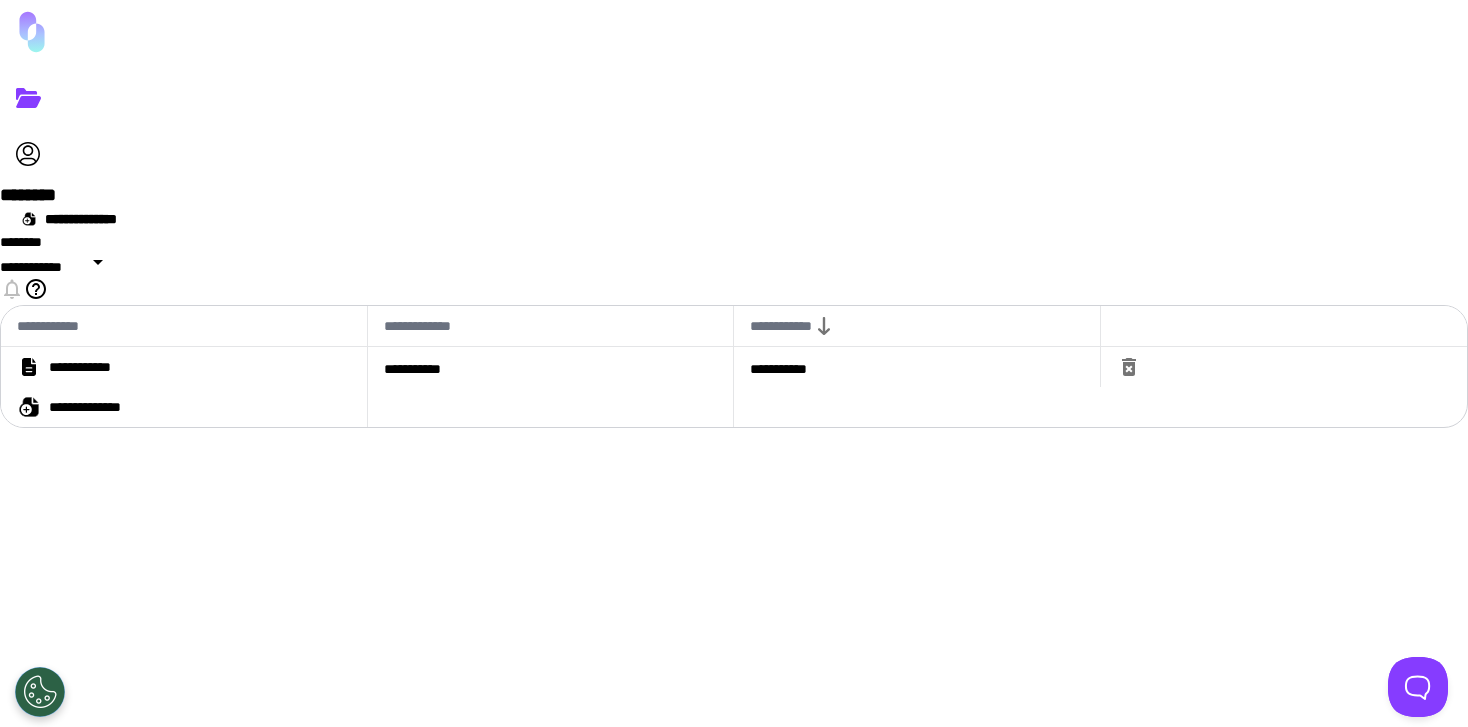 click on "[FIRST]" at bounding box center (98, 367) 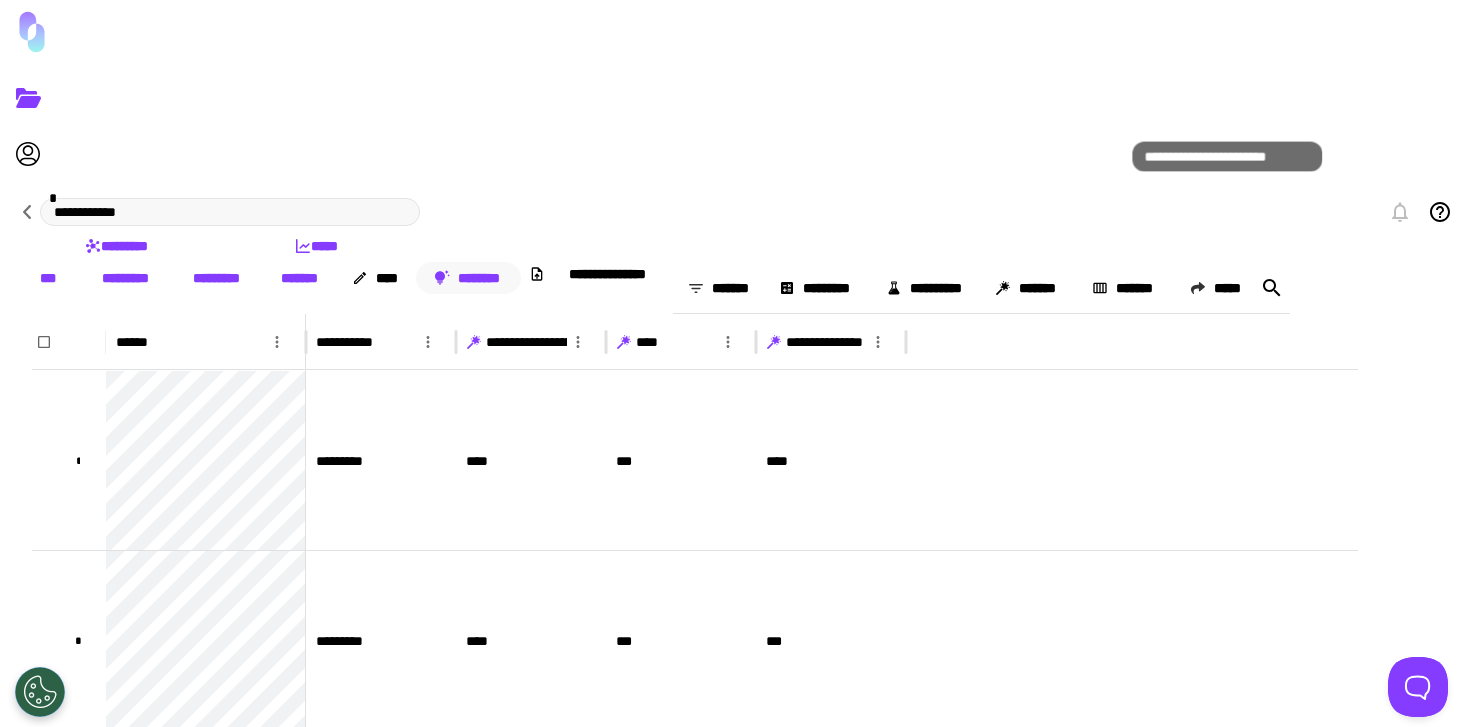 click on "[FIRST]" at bounding box center [468, 278] 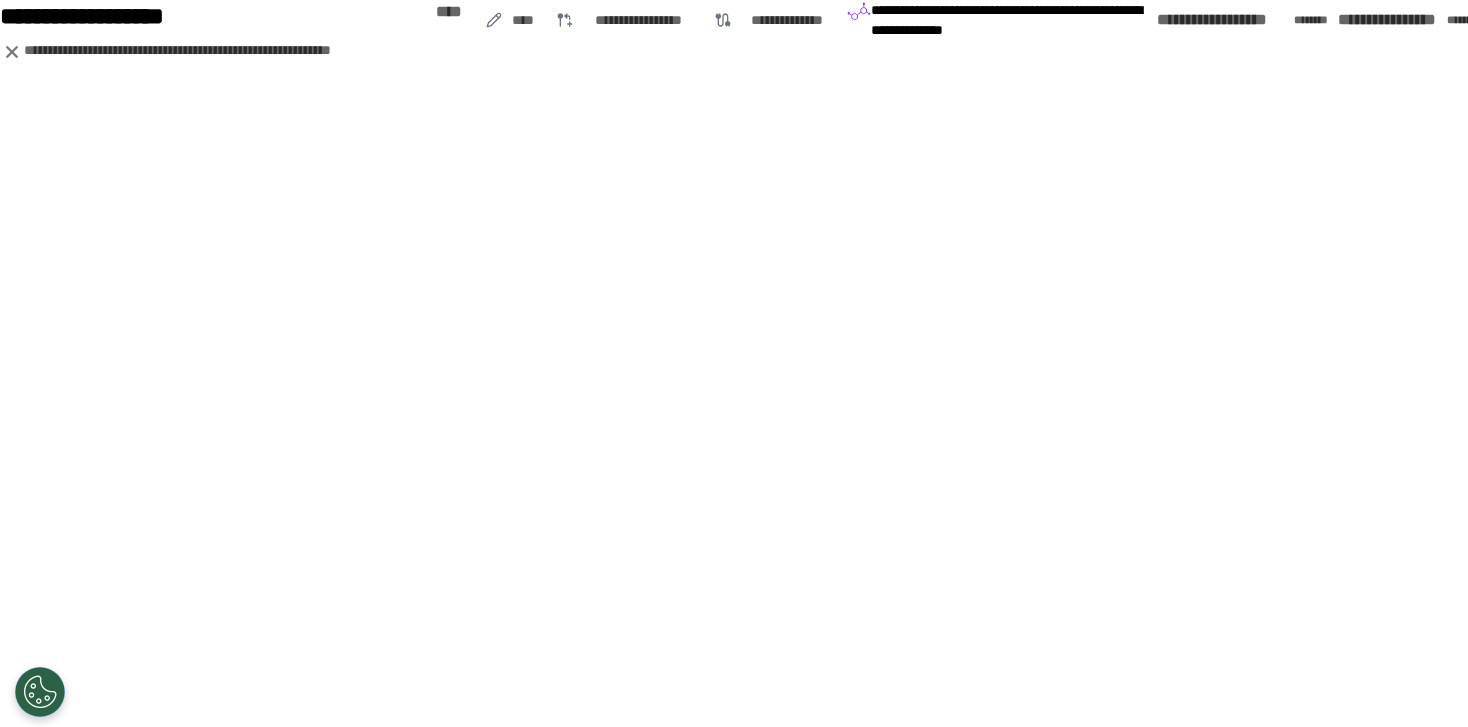 click at bounding box center [12, 52] 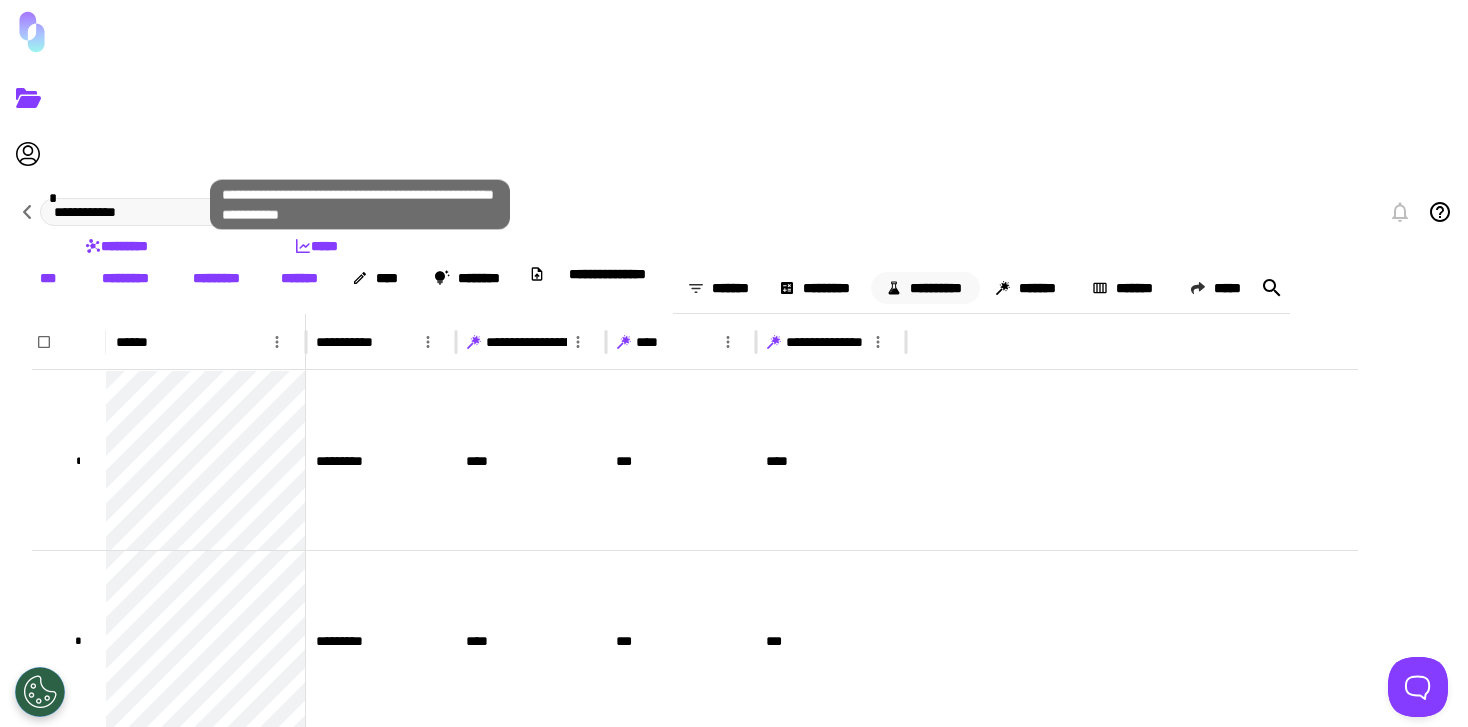 click on "[FIRST]" at bounding box center [925, 288] 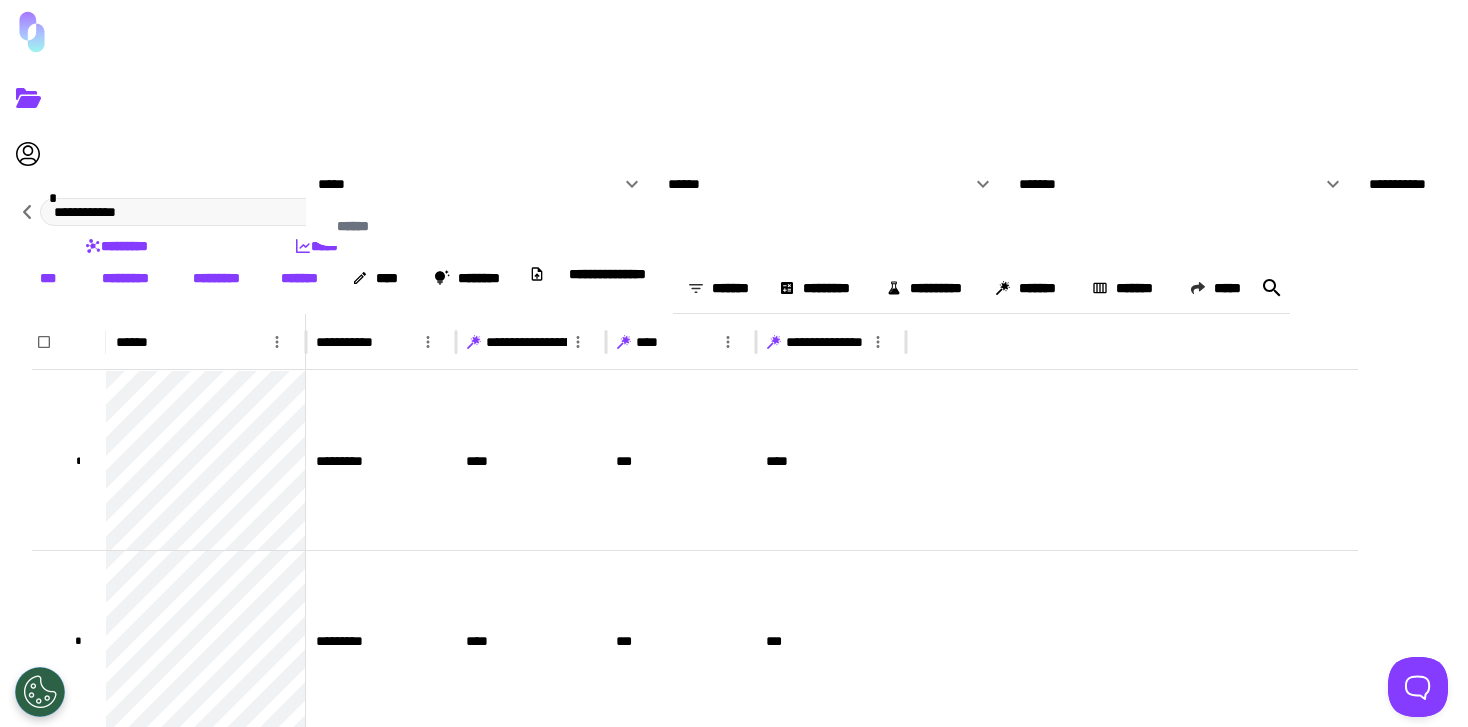click at bounding box center [632, 184] 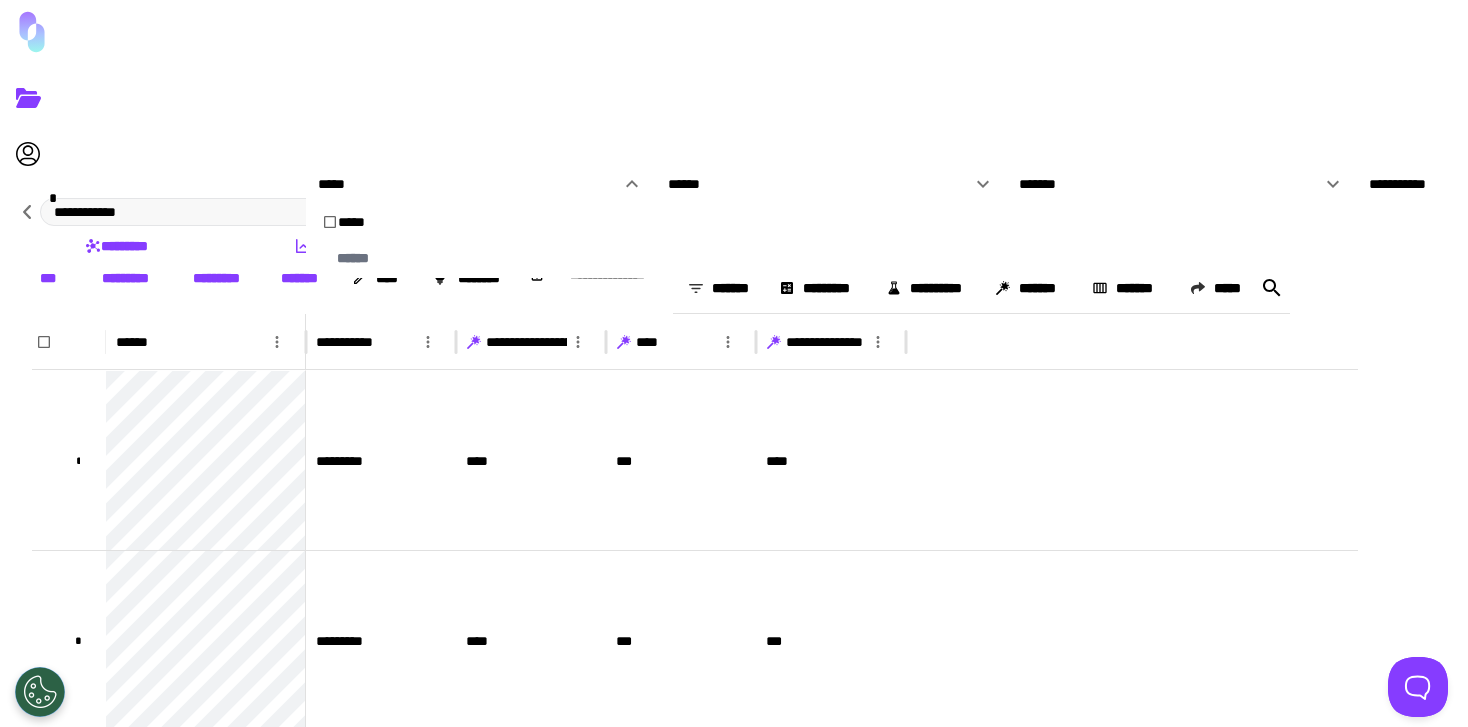 click at bounding box center (983, 184) 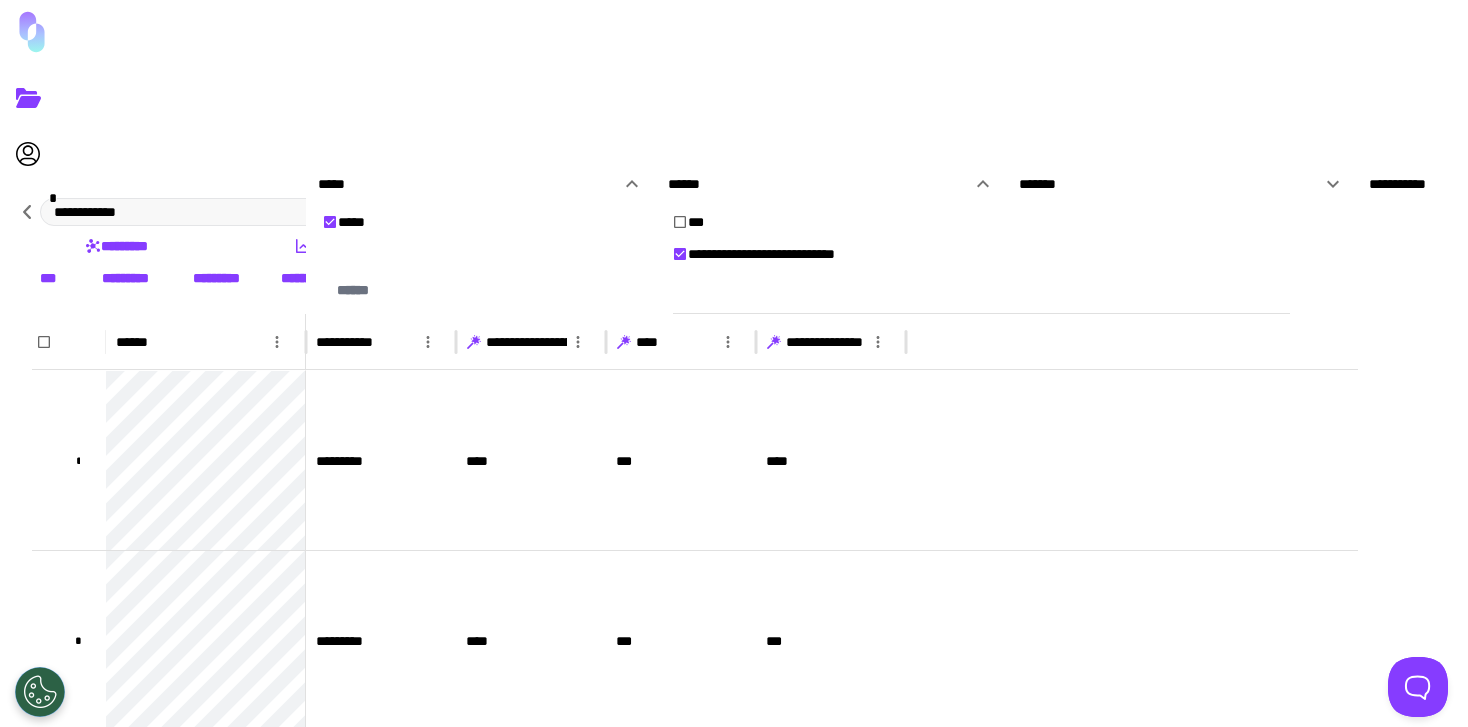 click on "[FIRST]" at bounding box center [1630, 290] 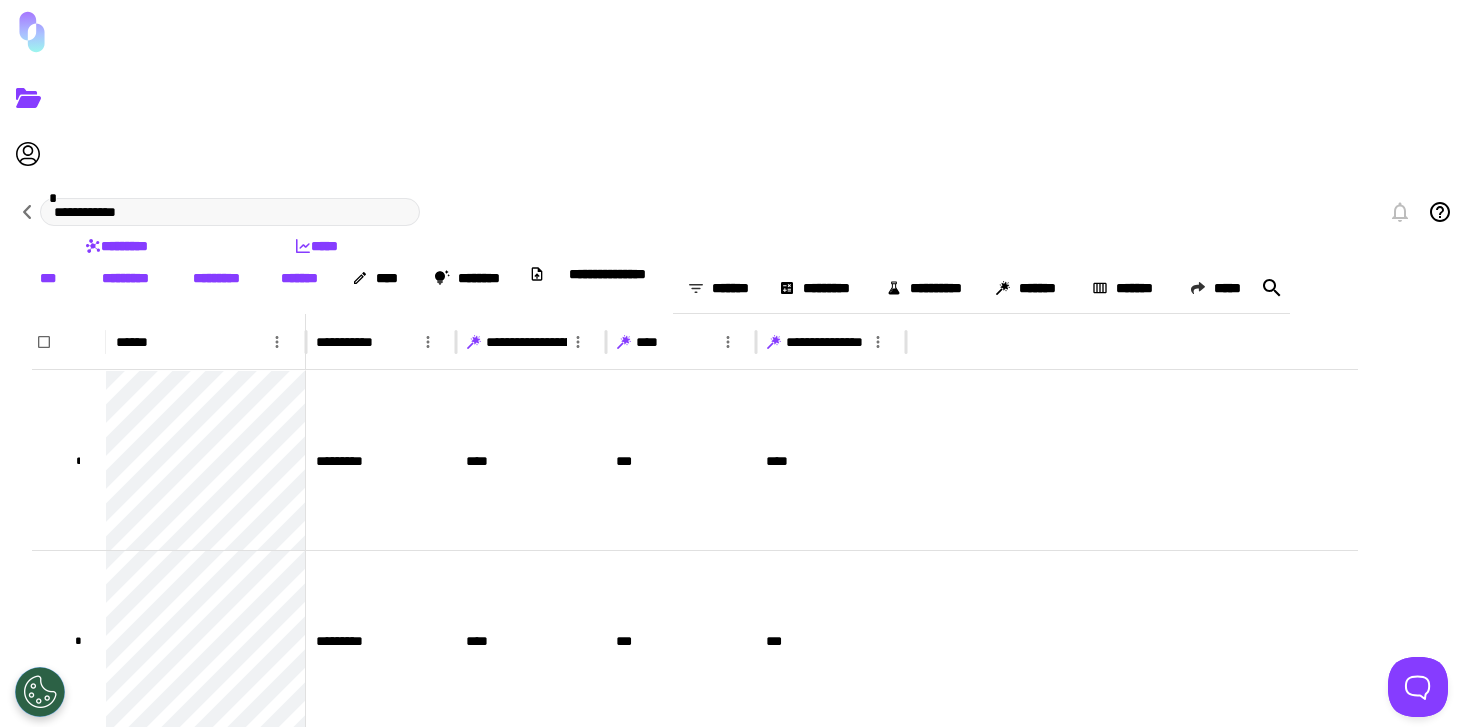 click on "[FIRST]" at bounding box center [316, 246] 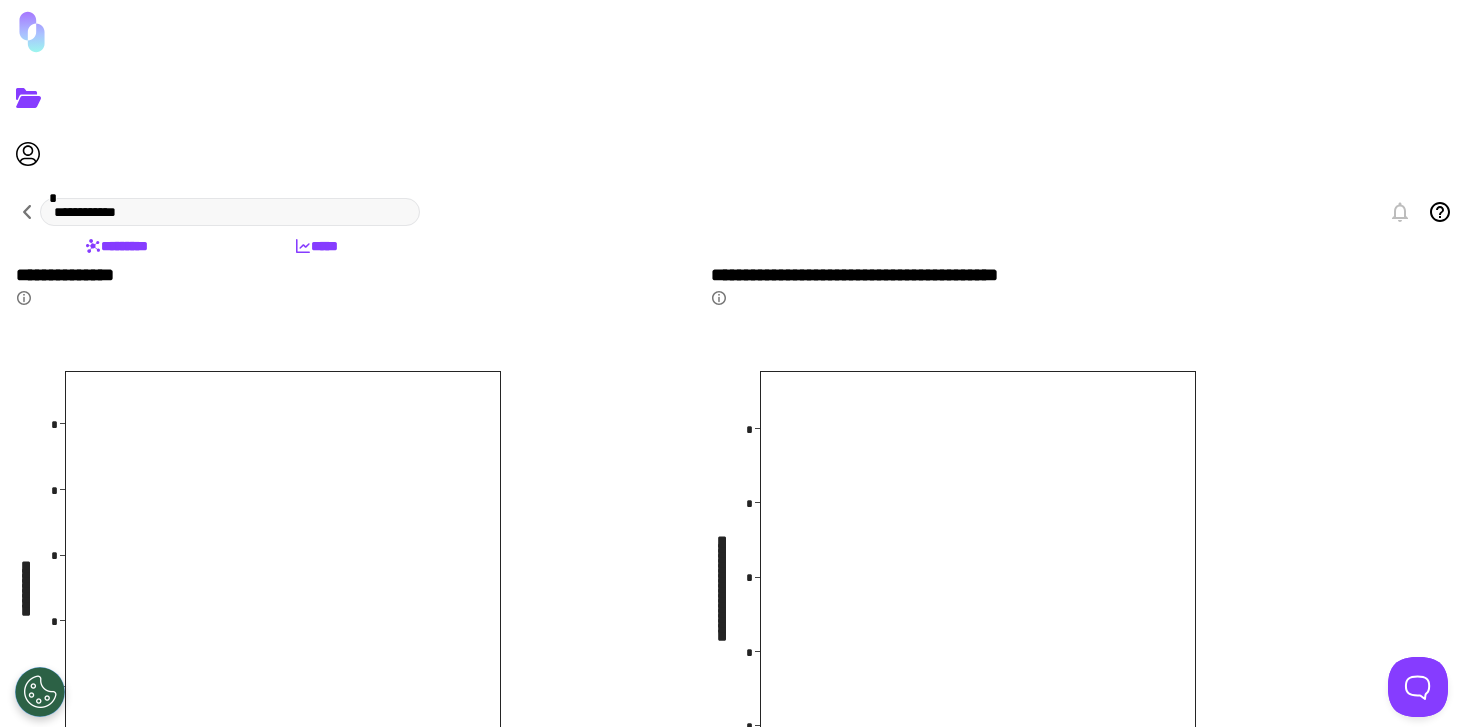 scroll, scrollTop: 0, scrollLeft: 0, axis: both 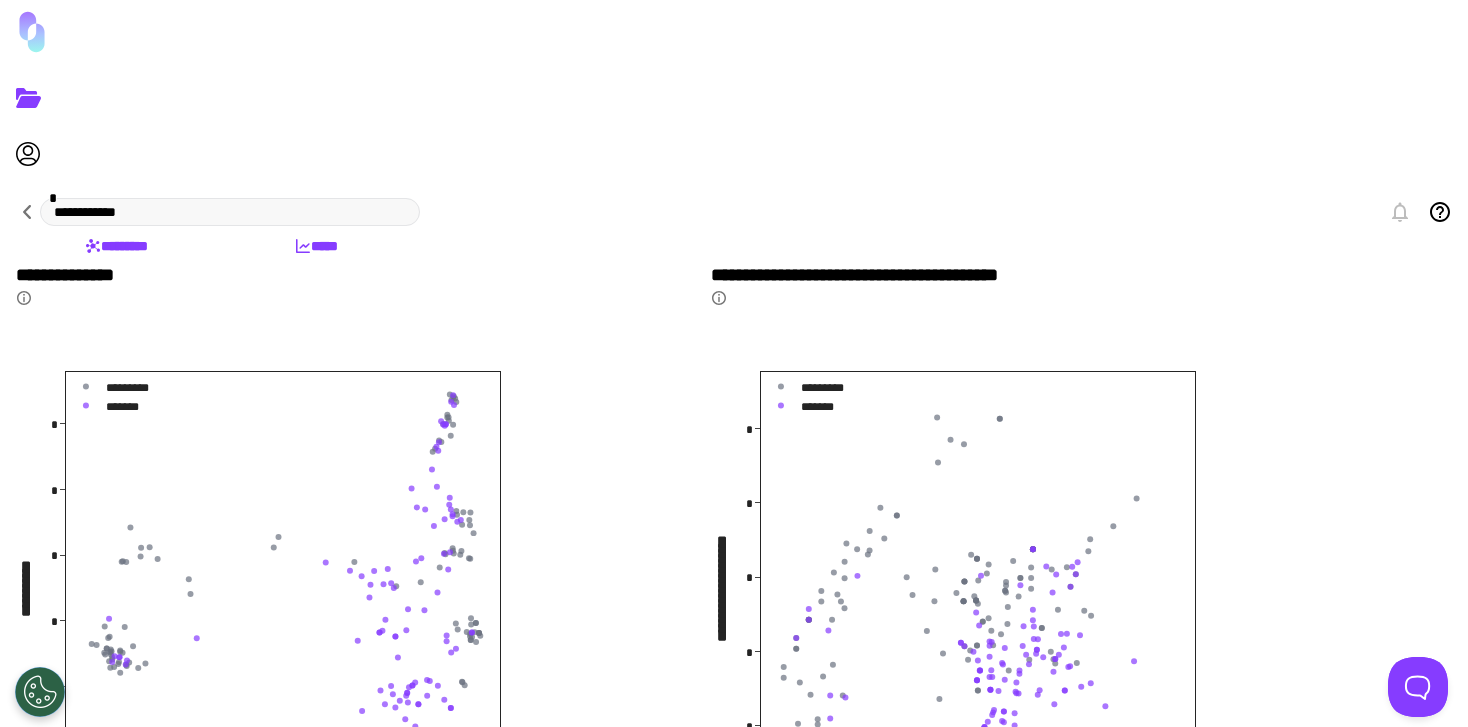 click on "[FIRST]" at bounding box center [116, 246] 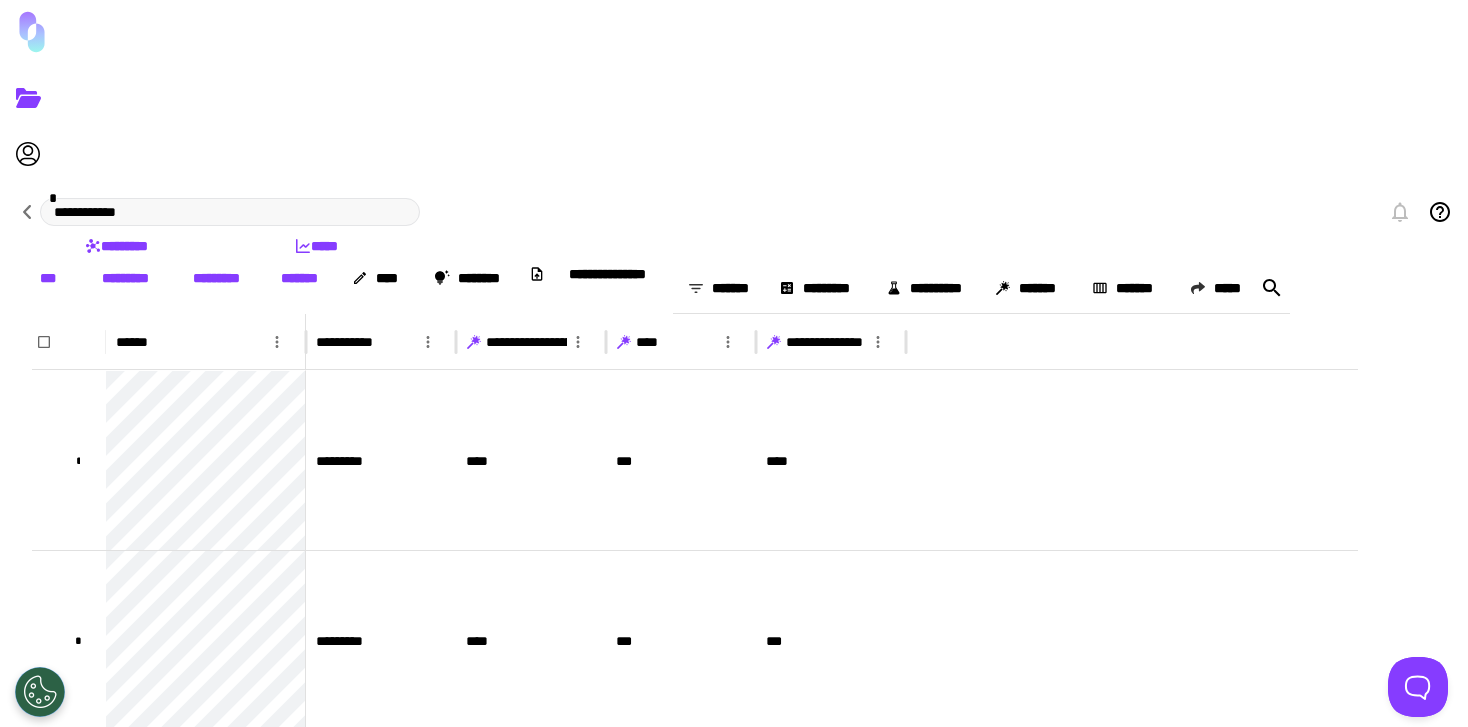scroll, scrollTop: 128, scrollLeft: 0, axis: vertical 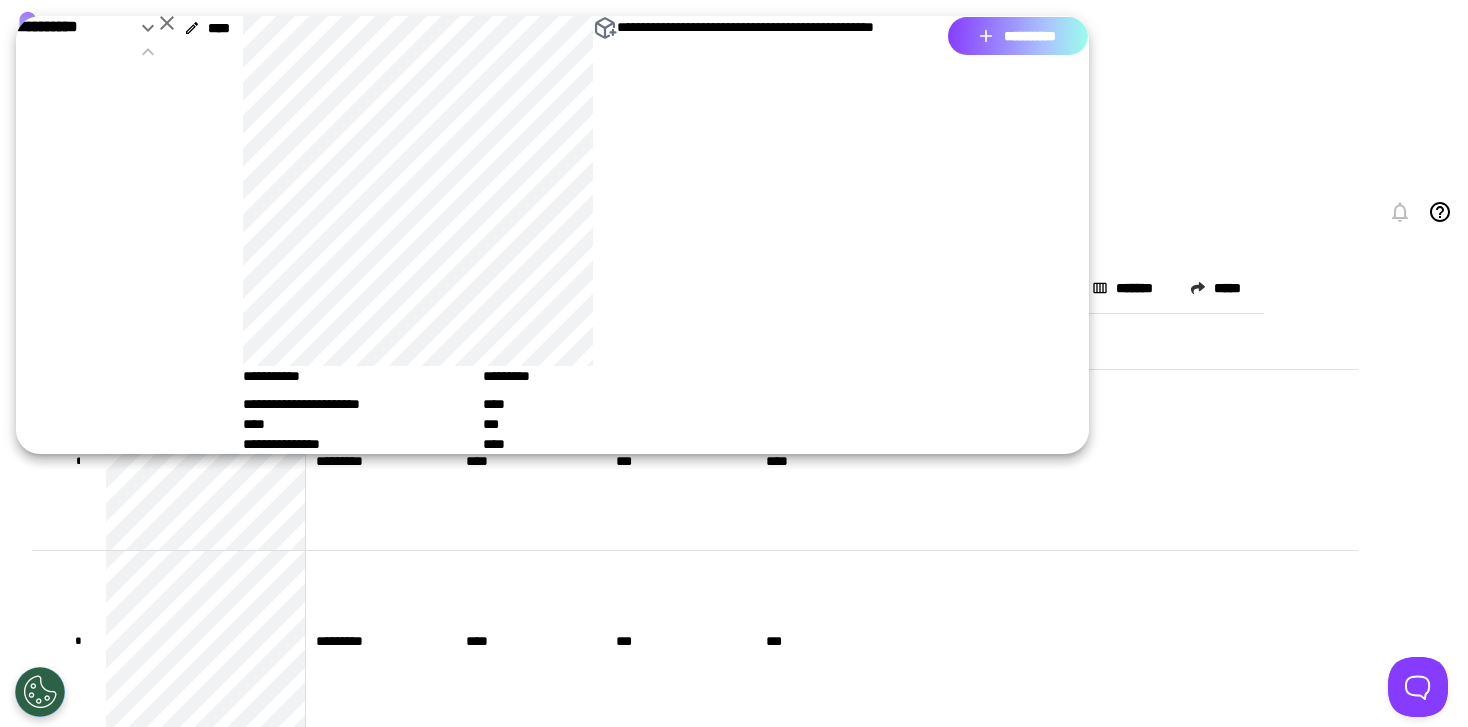 click on "[FIRST]" at bounding box center (1018, 36) 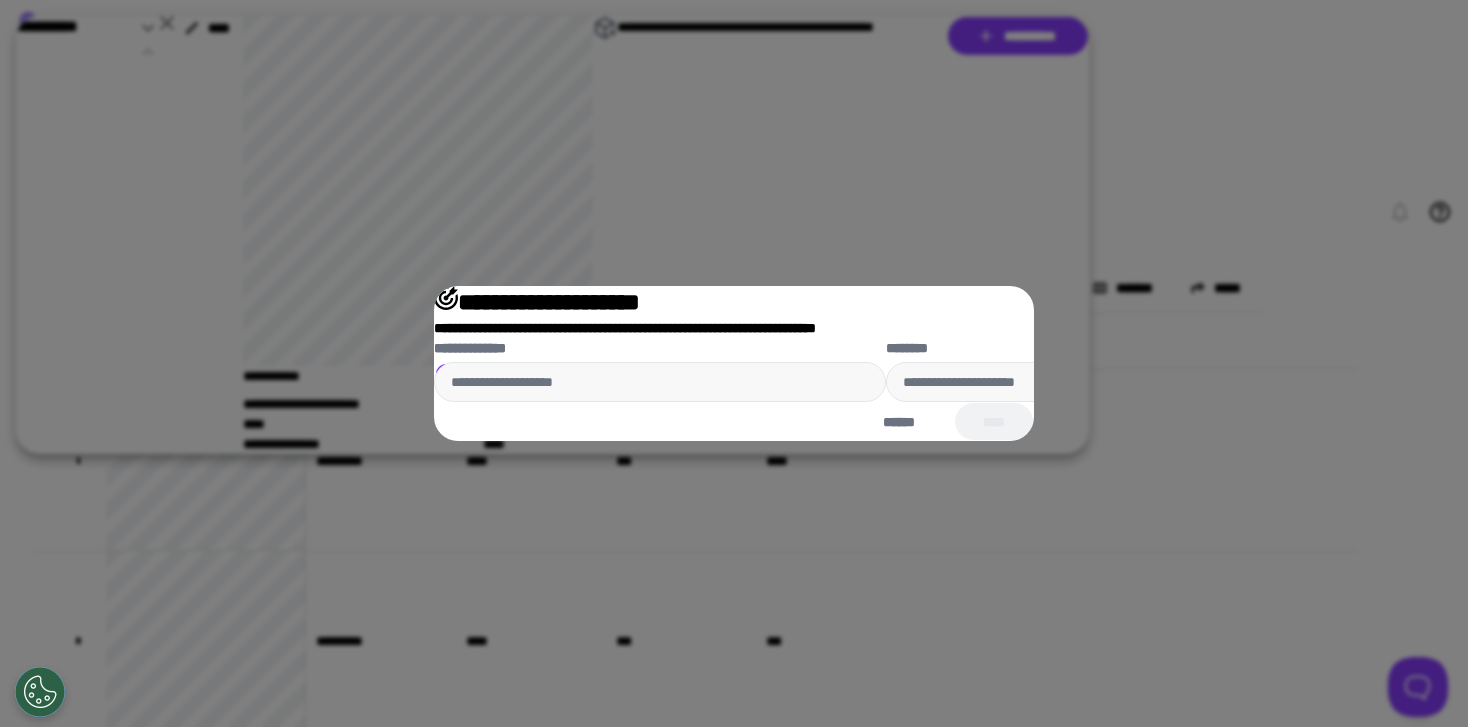 click on "**********" at bounding box center [734, 363] 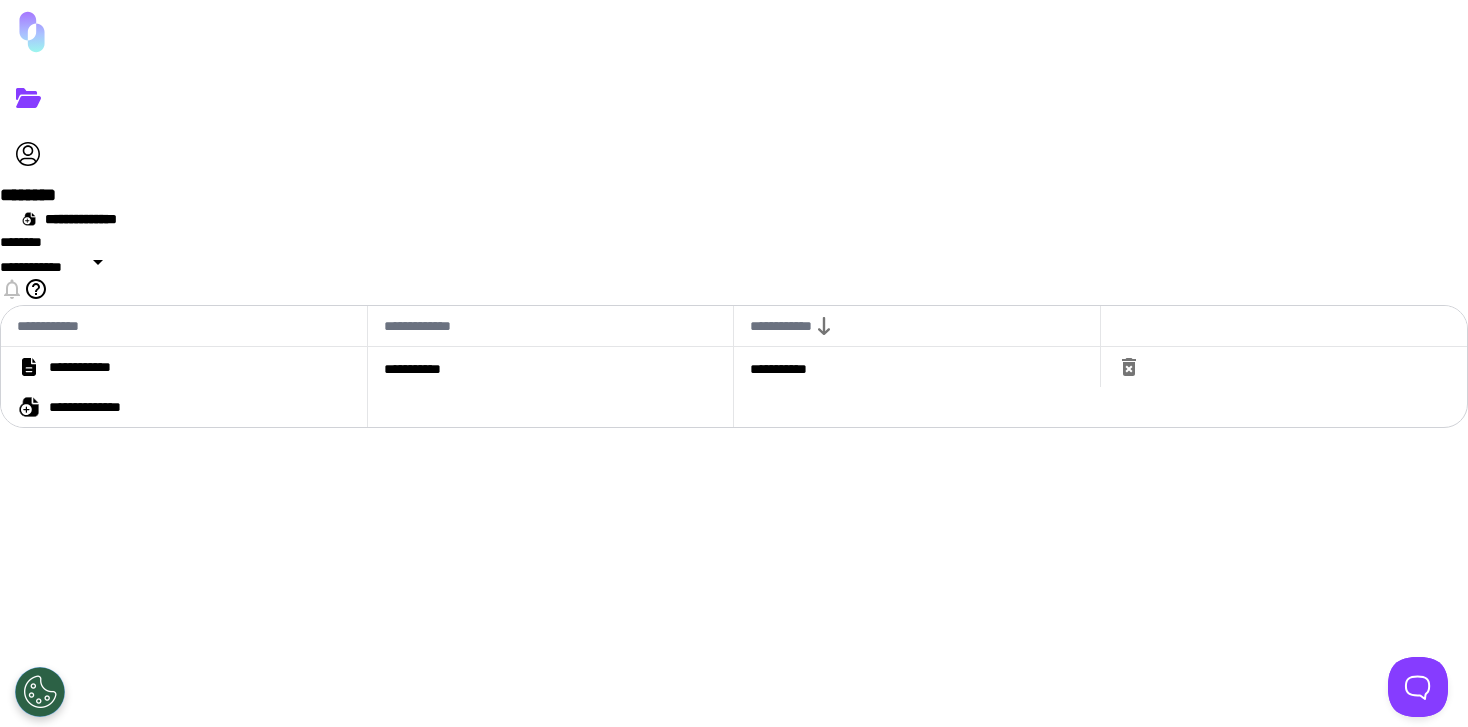 click on "[FIRST]" at bounding box center [98, 367] 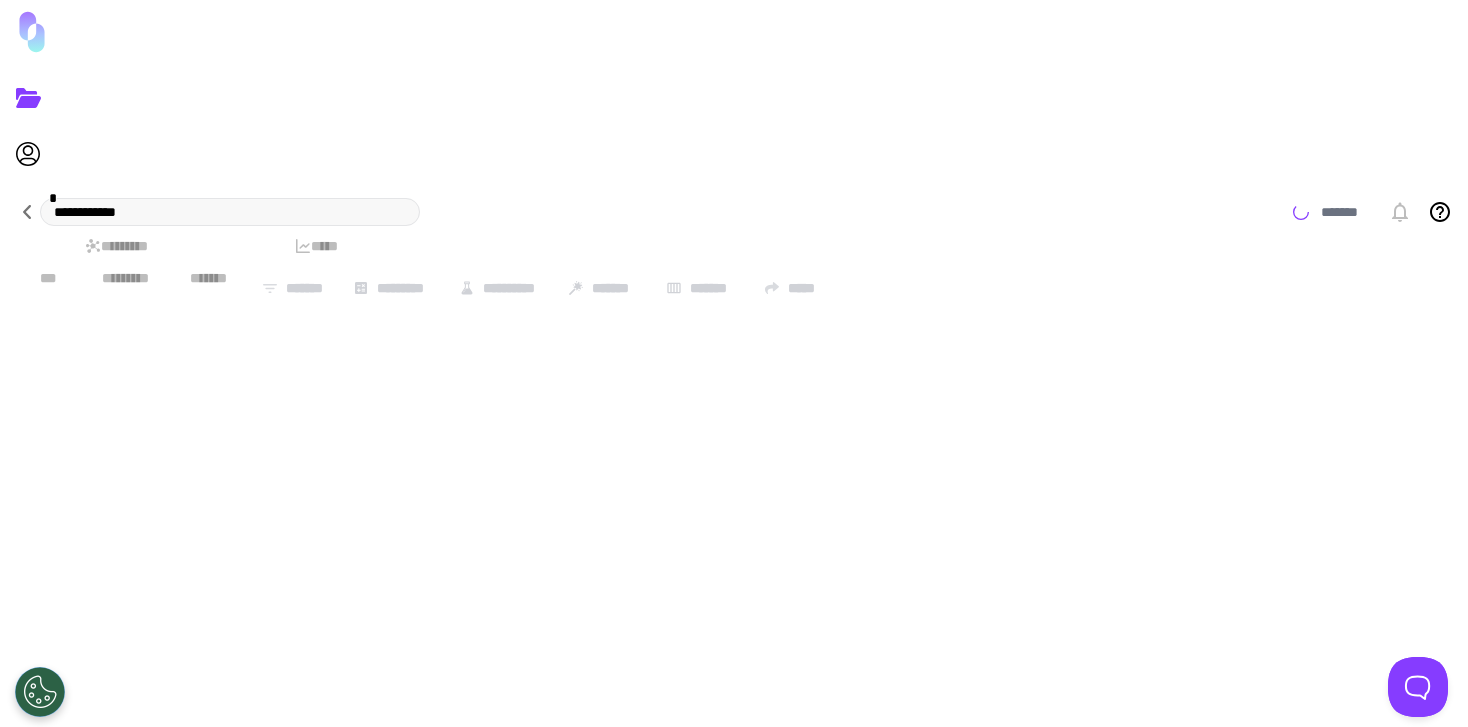 scroll, scrollTop: 0, scrollLeft: 0, axis: both 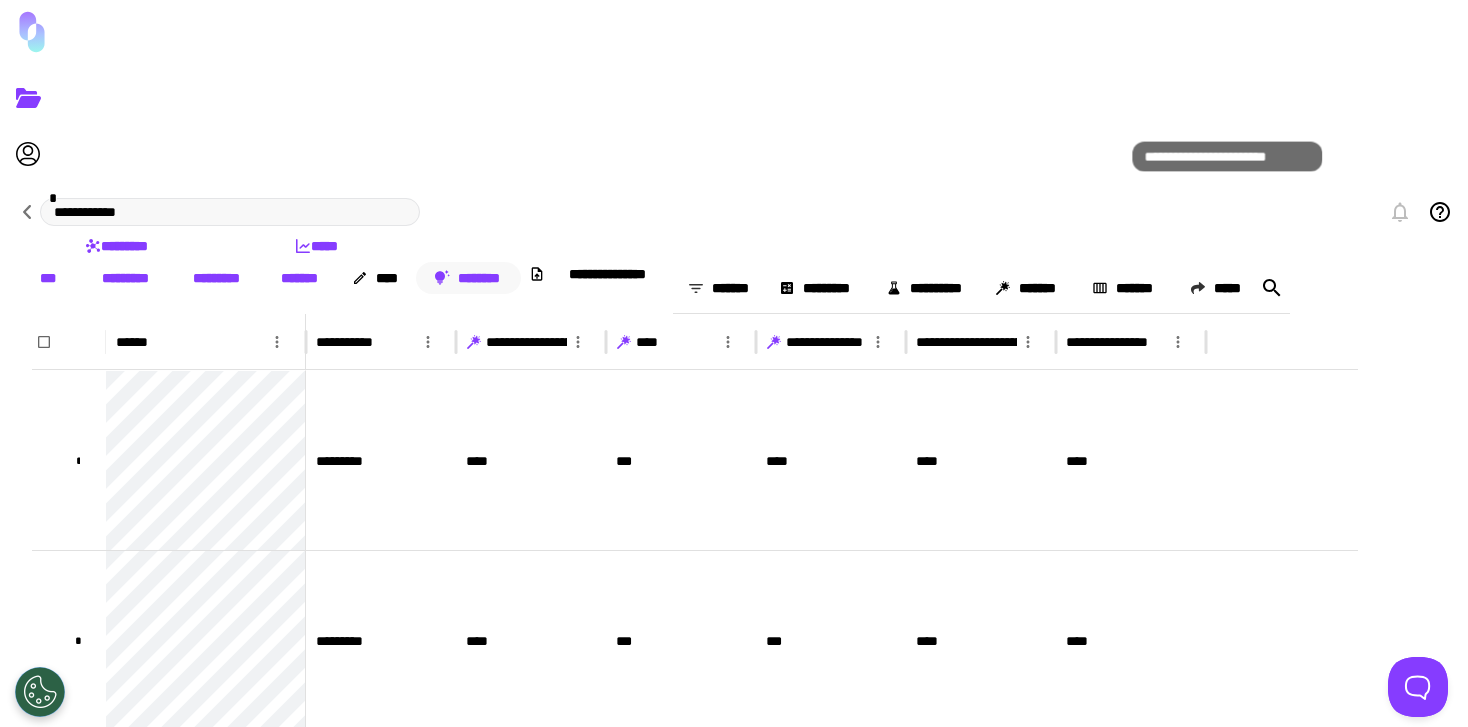 click on "[FIRST]" at bounding box center [468, 278] 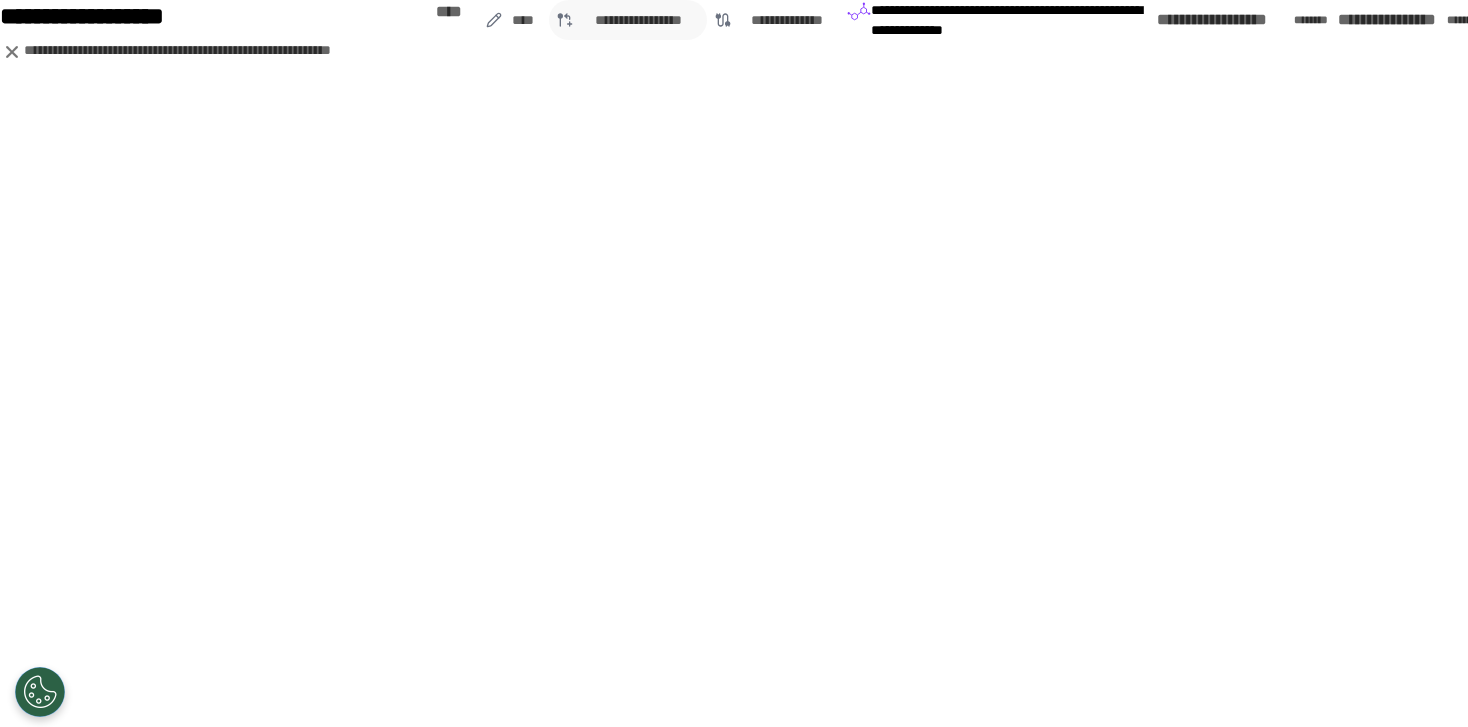 click on "[FIRST]" at bounding box center (638, 20) 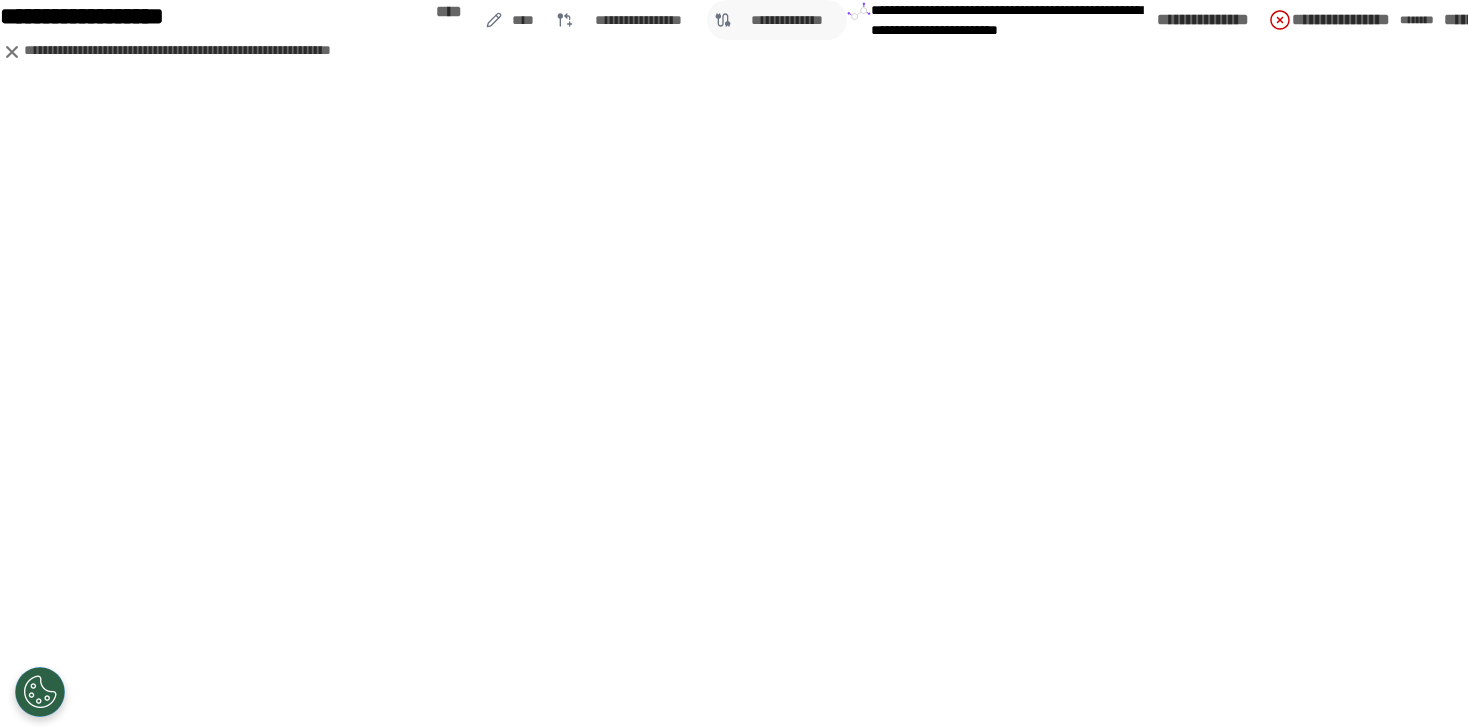 click on "[FIRST]" at bounding box center [524, 20] 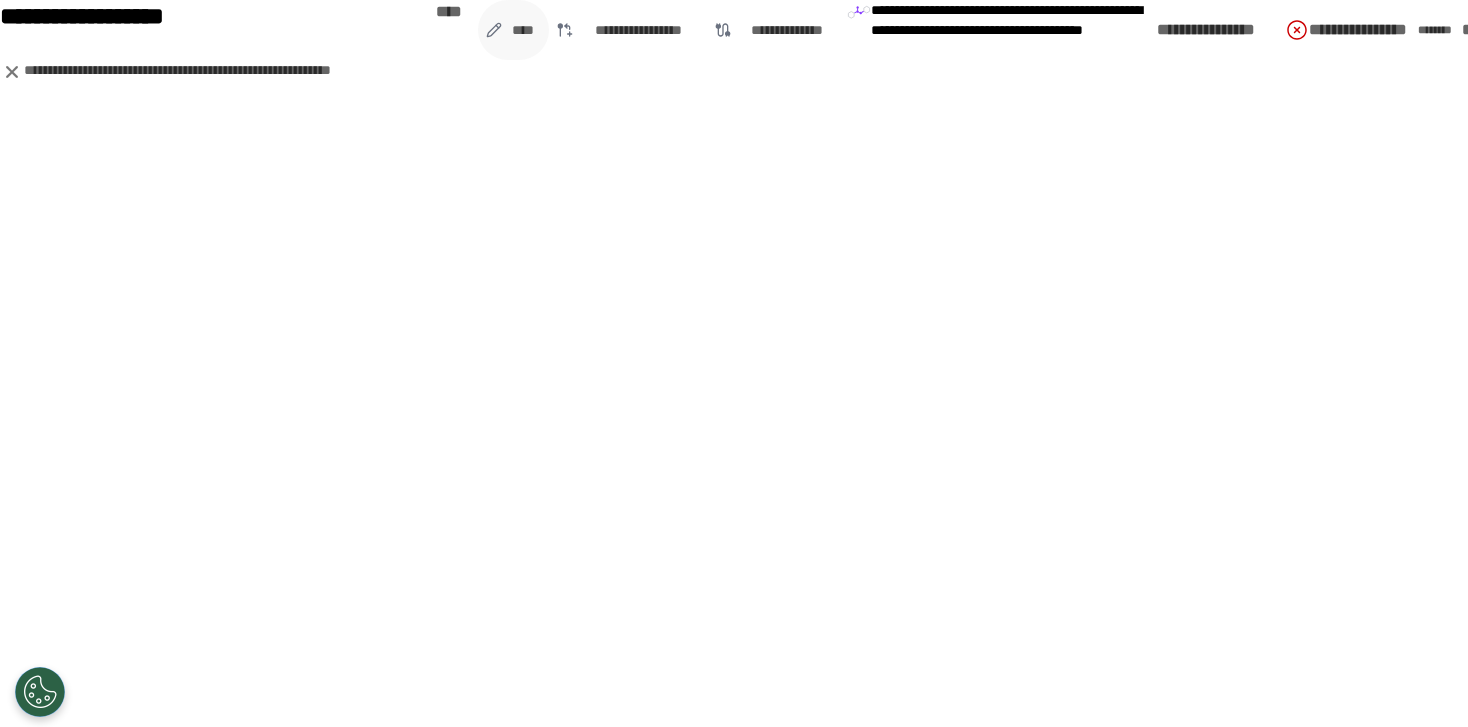 click on "[FIRST]" at bounding box center (524, 30) 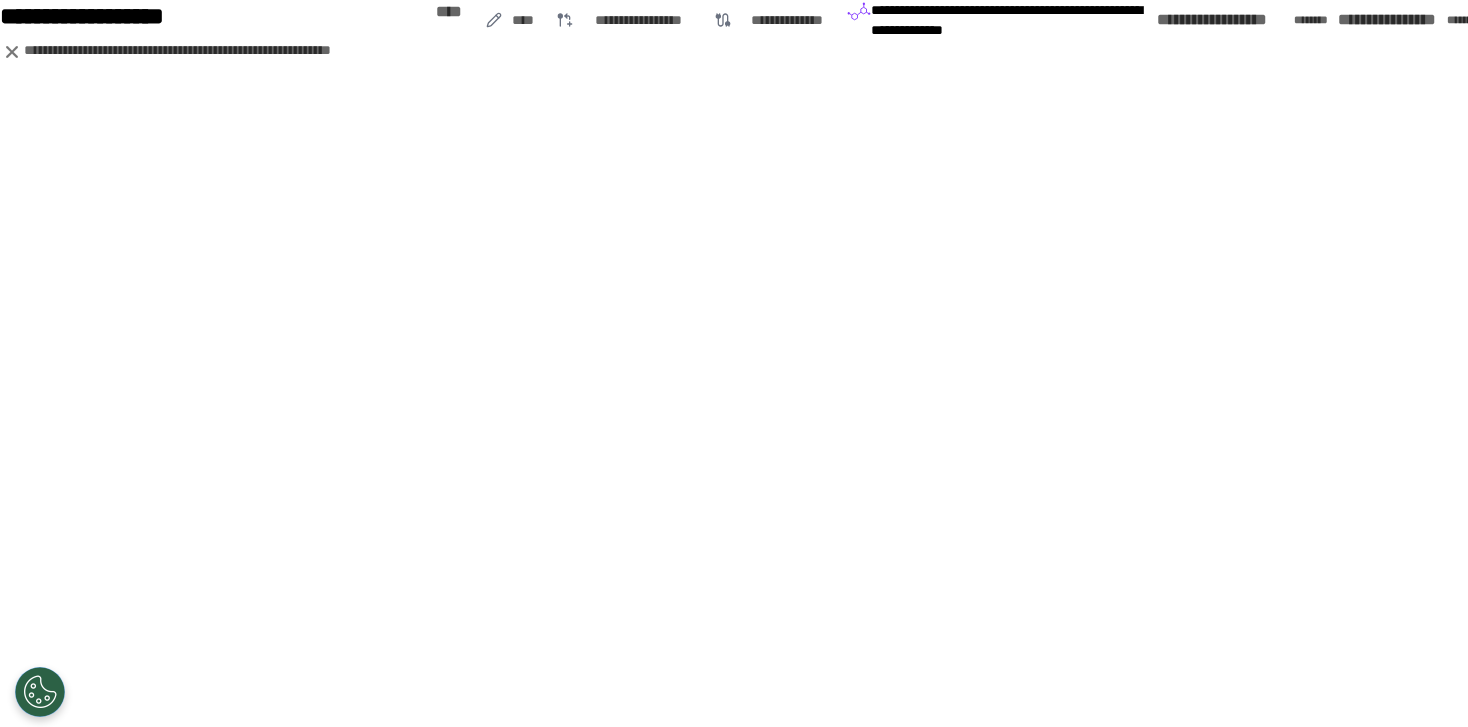 click on "[FIRST]" at bounding box center [1800, 20] 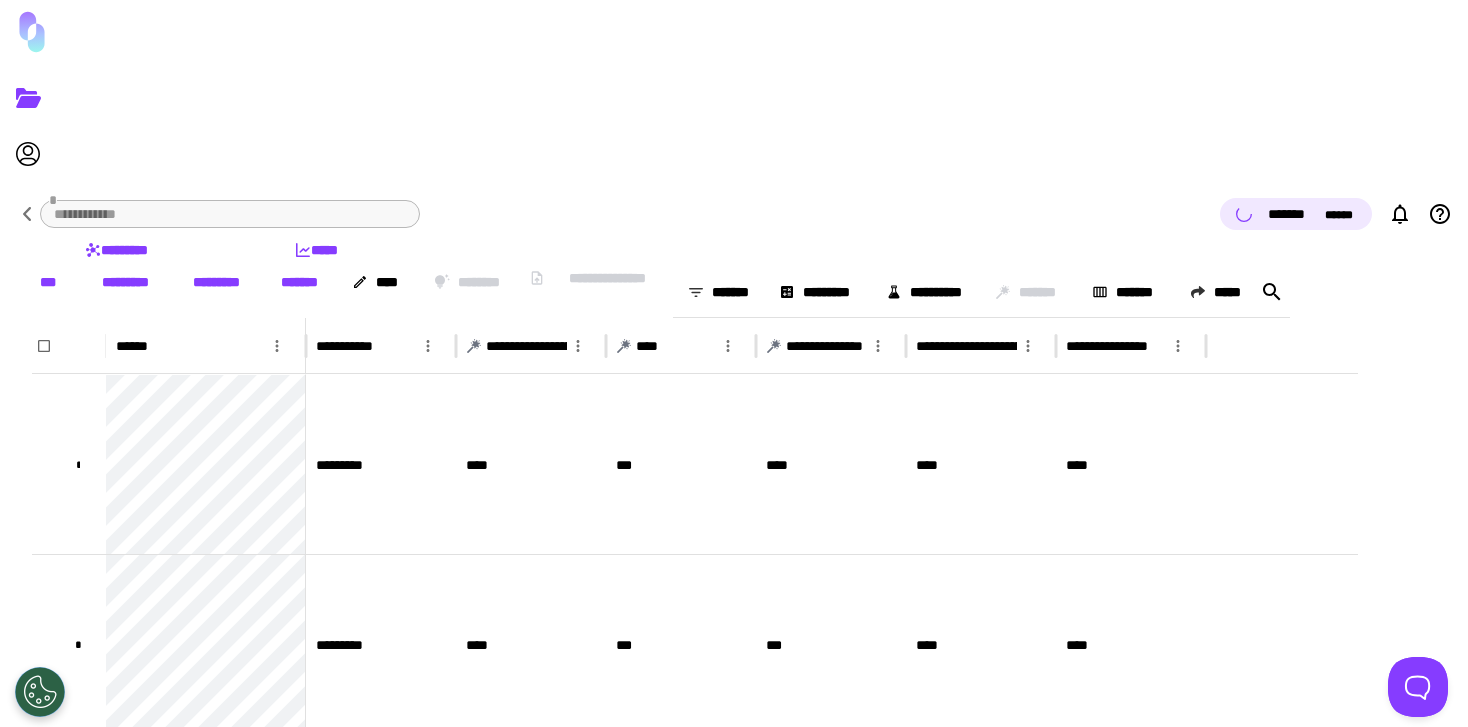 click at bounding box center (303, 250) 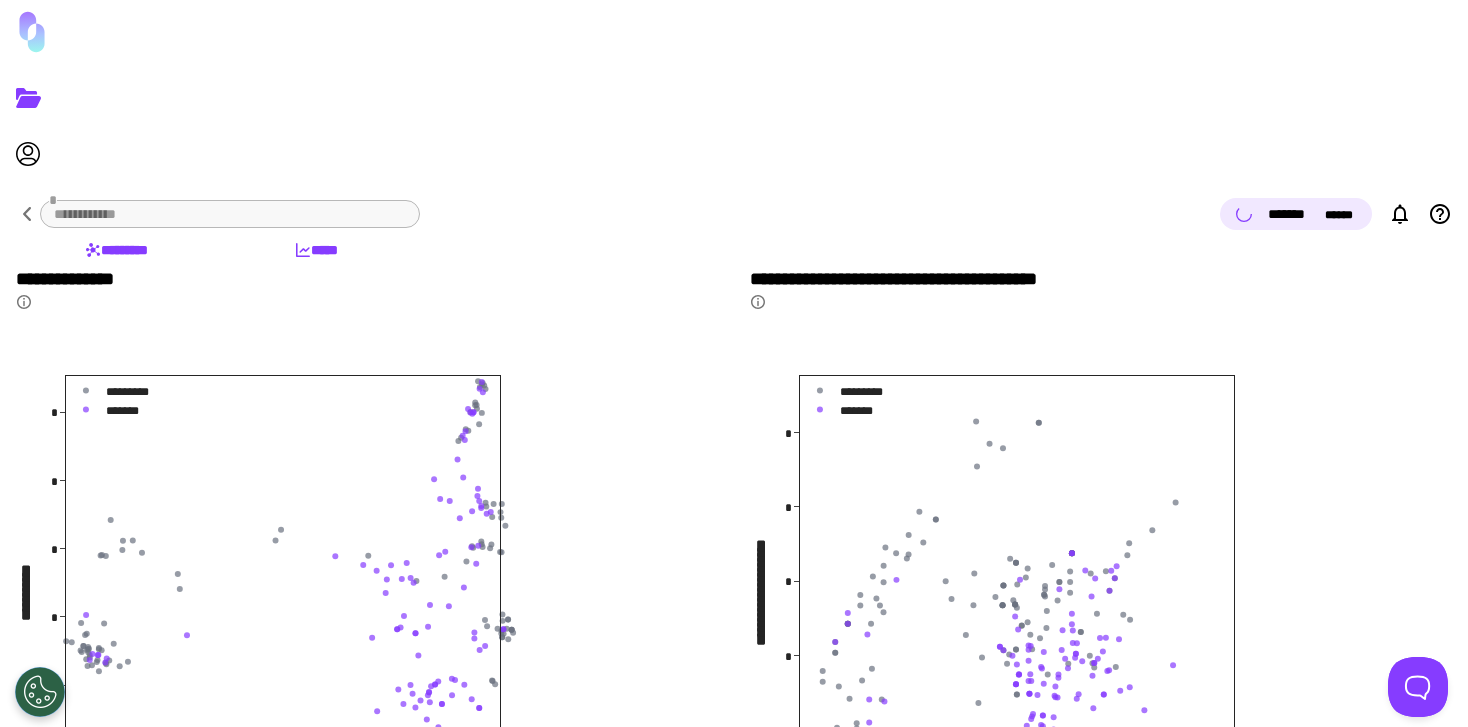 click on "[FIRST]" at bounding box center (116, 250) 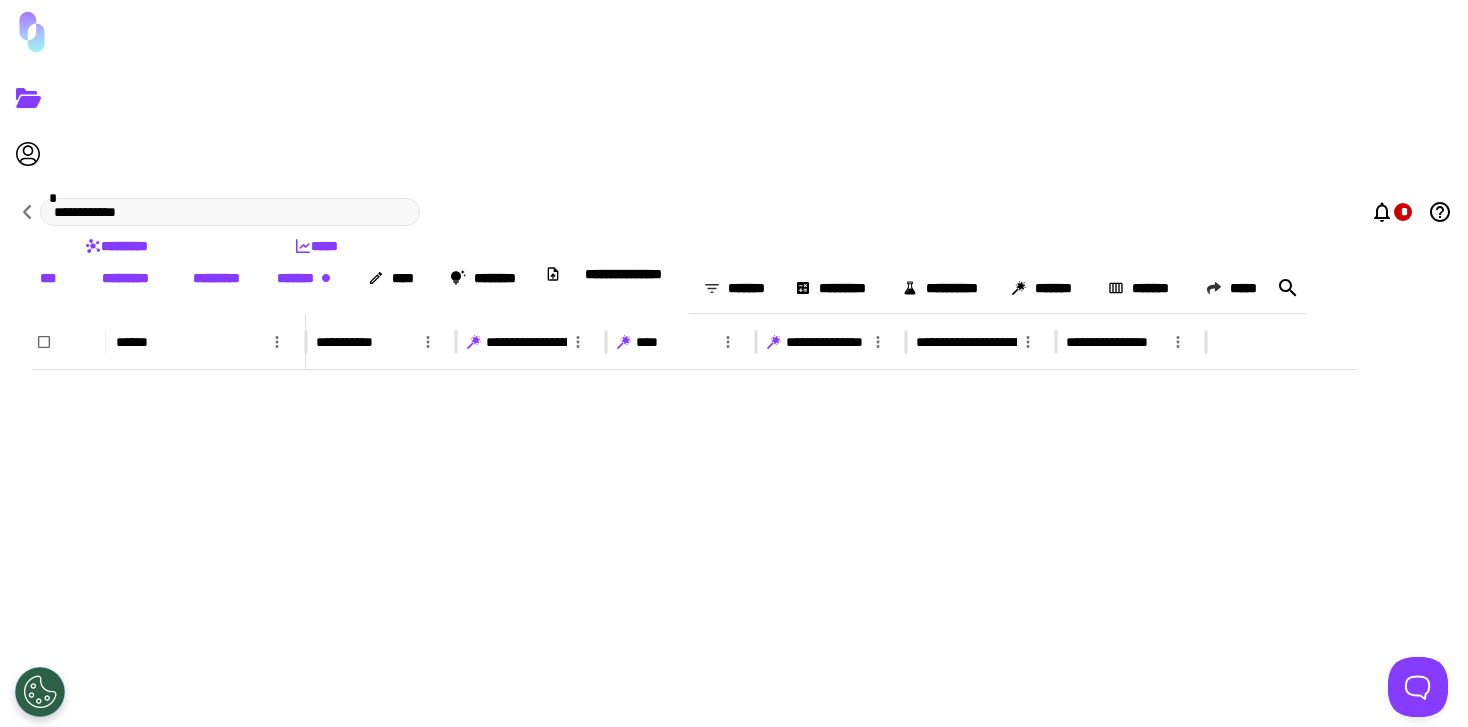 scroll, scrollTop: 749, scrollLeft: 0, axis: vertical 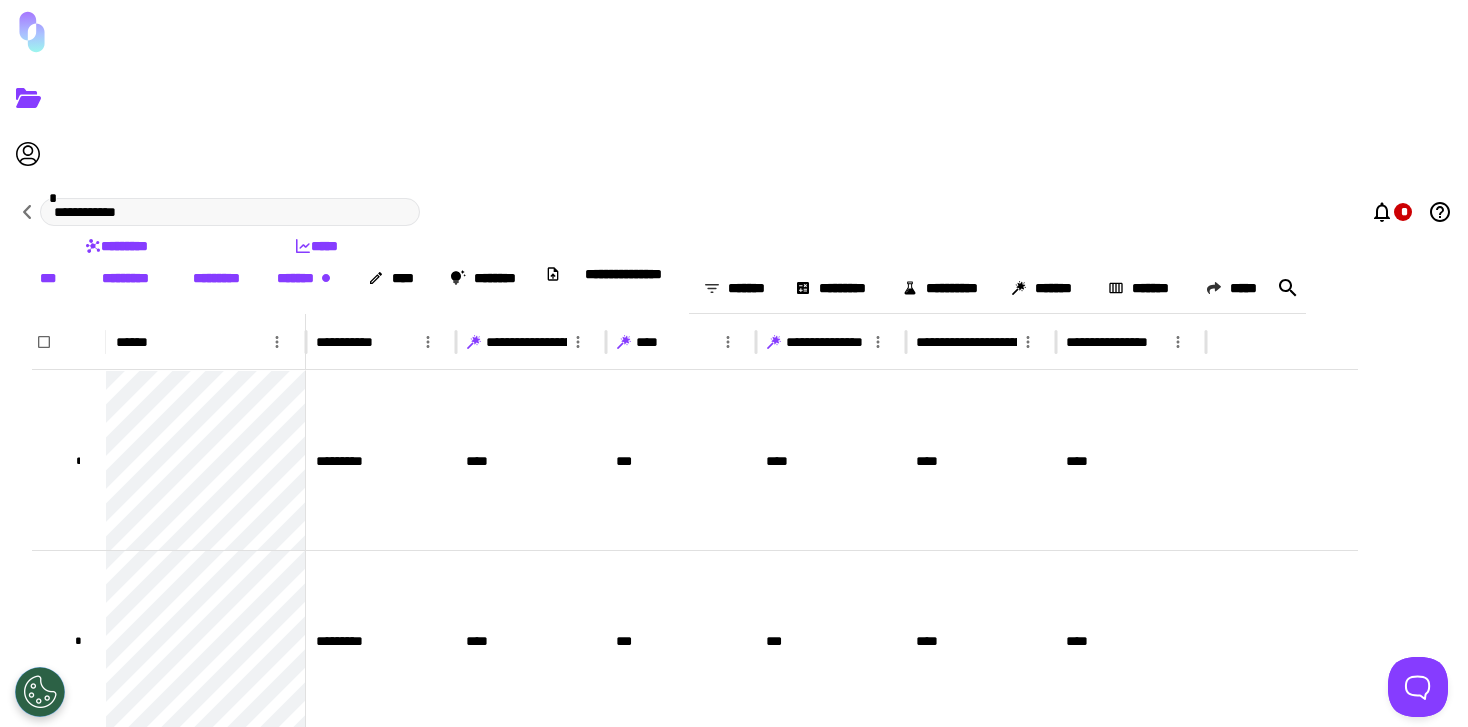 click on "[FIRST]" at bounding box center [316, 246] 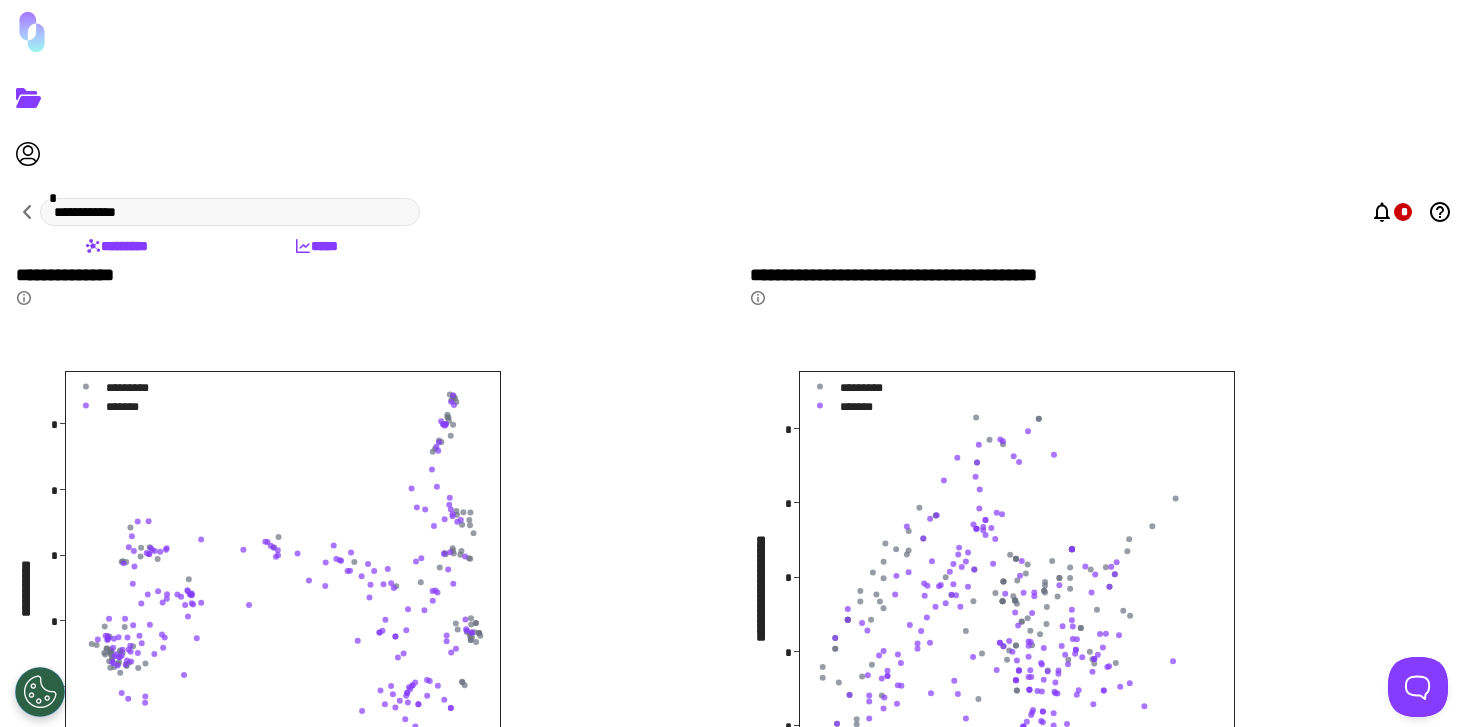 click on "[FIRST]" at bounding box center (116, 246) 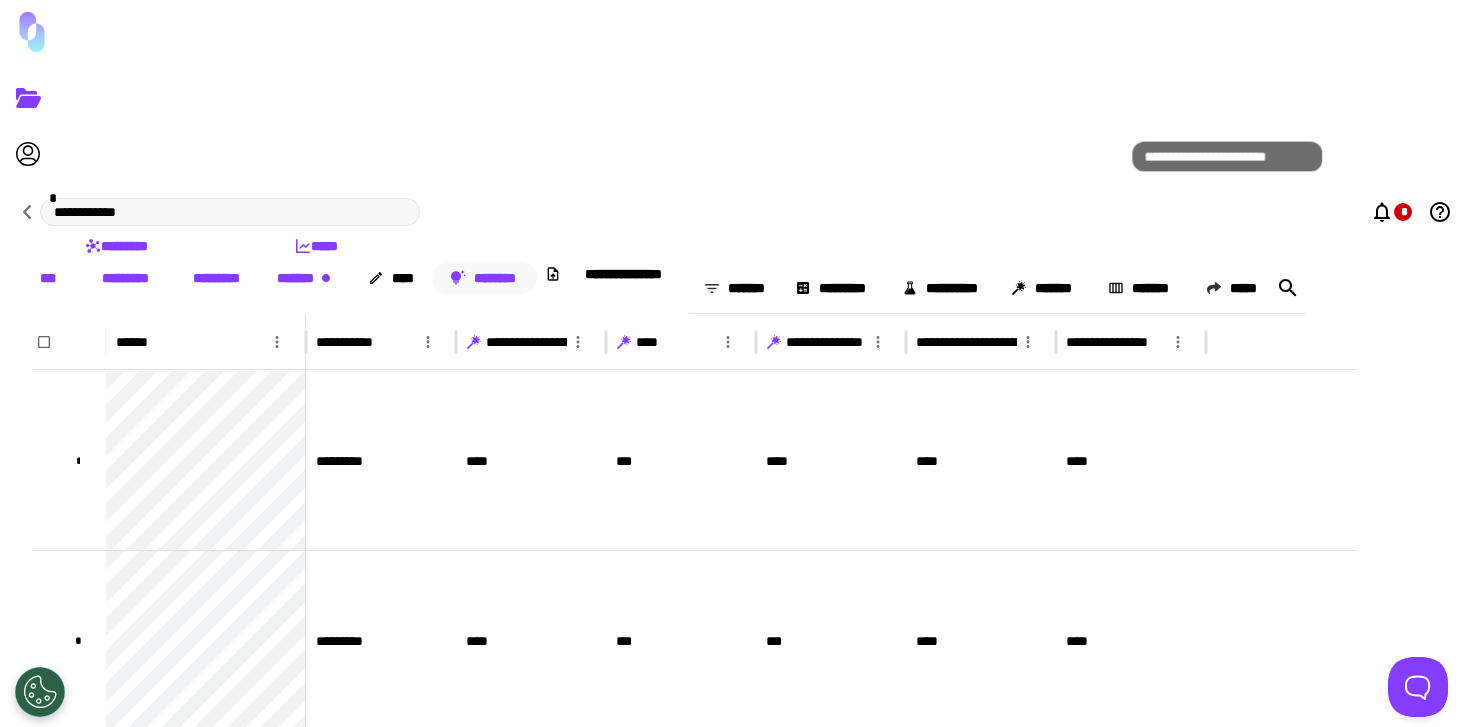 click on "[FIRST]" at bounding box center [484, 278] 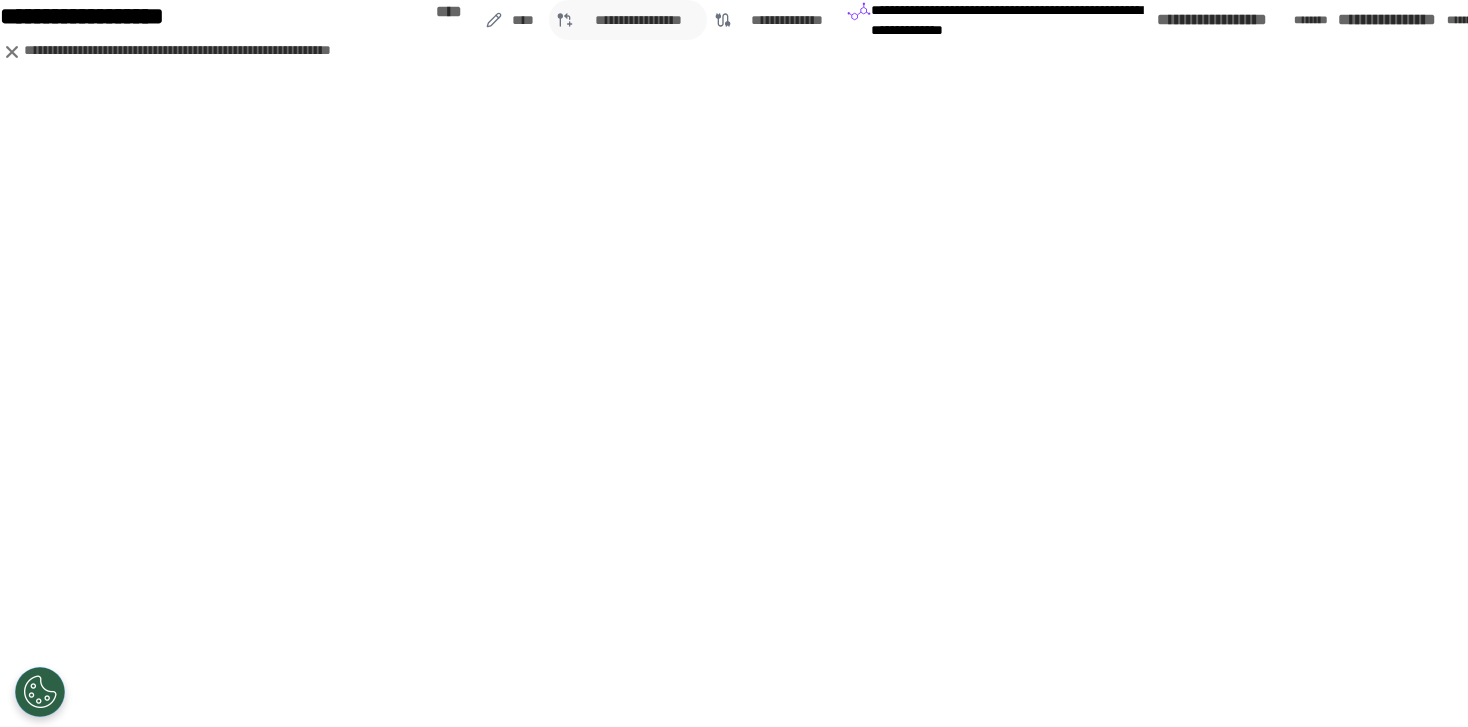 click on "[FIRST]" at bounding box center [638, 20] 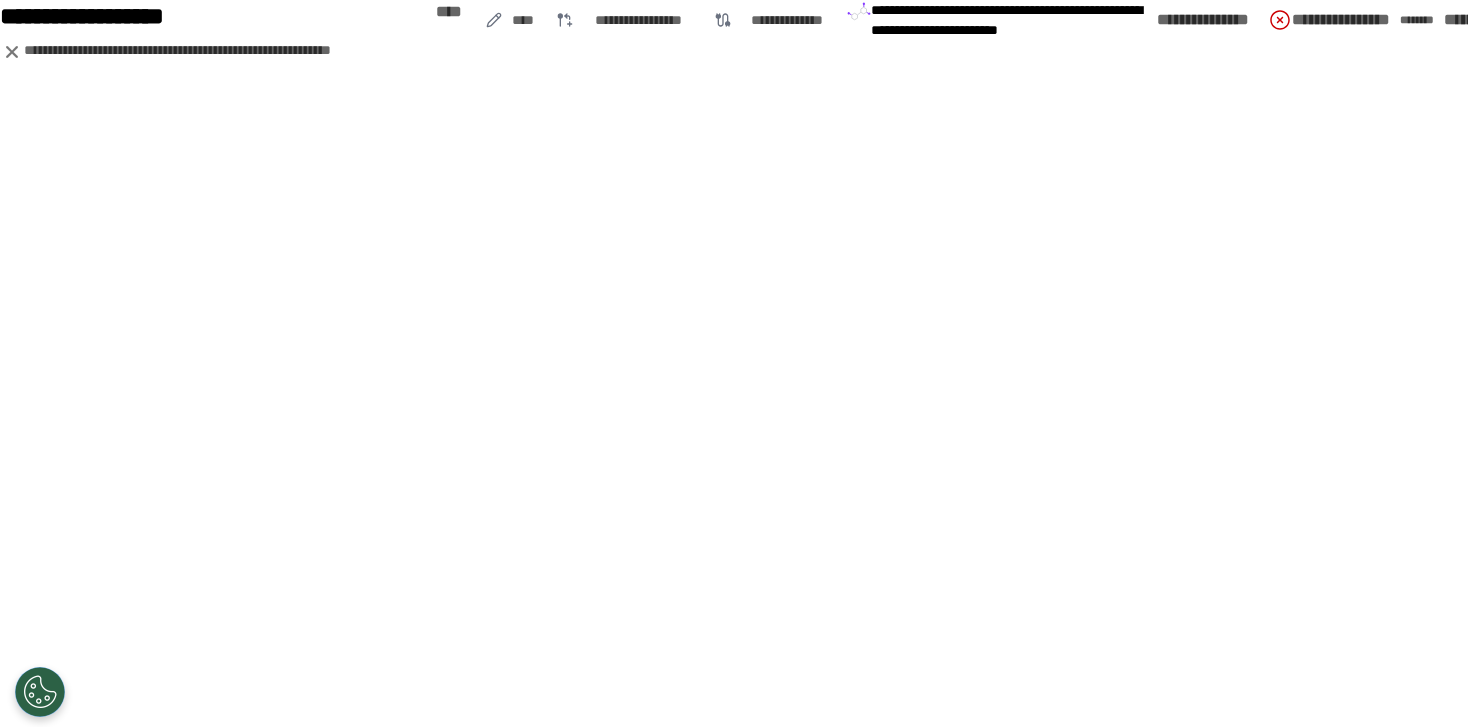 click on "[FIRST]" at bounding box center (1212, 20) 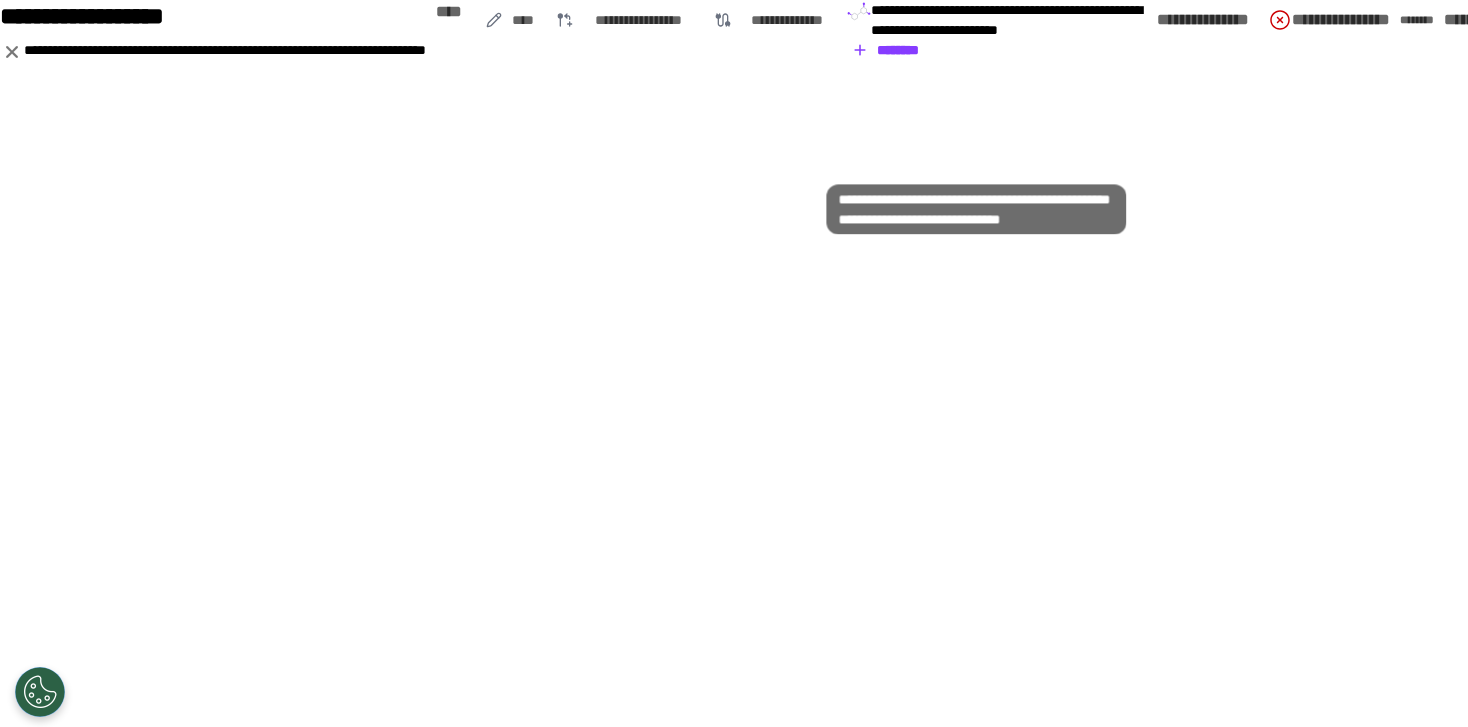 click on "[FIRST]" at bounding box center [886, 50] 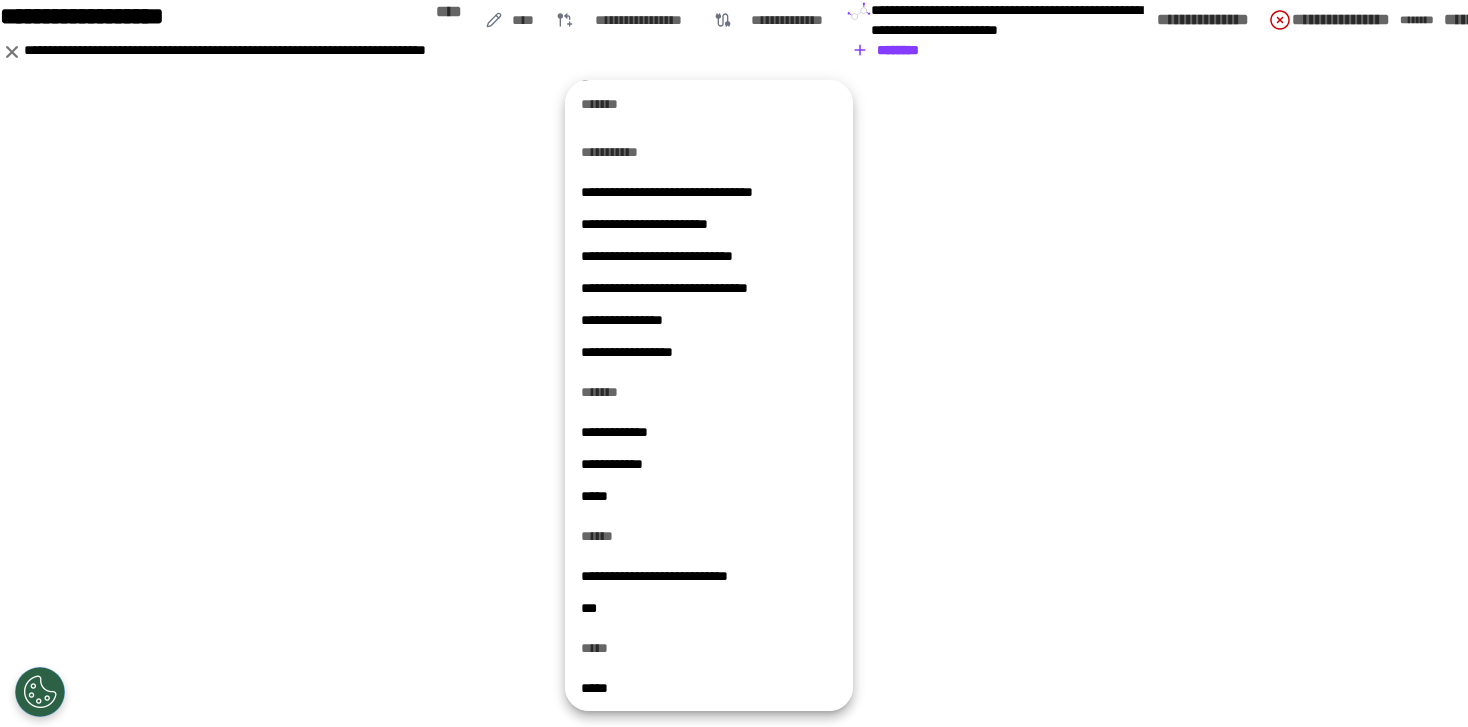click at bounding box center [734, 363] 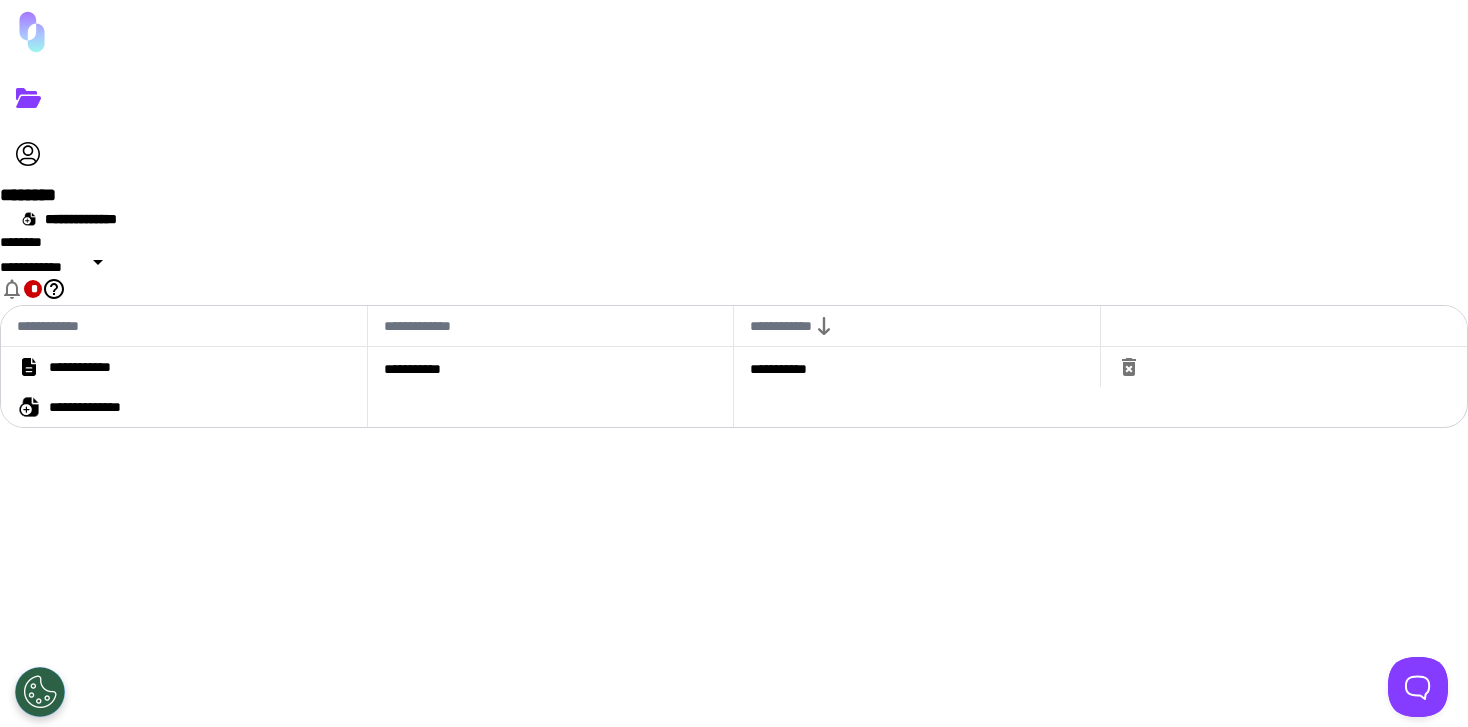 click on "[FIRST]" at bounding box center (98, 367) 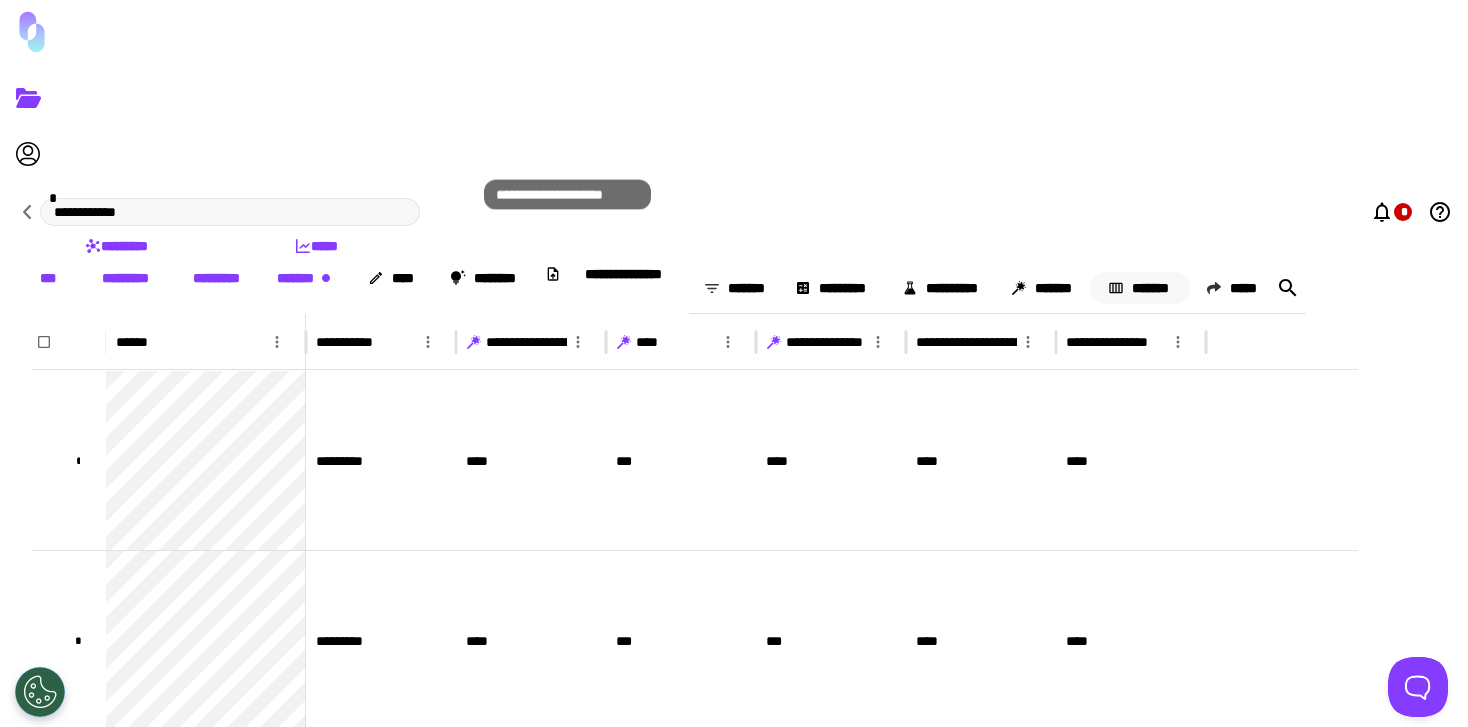 click on "[FIRST]" at bounding box center [1140, 288] 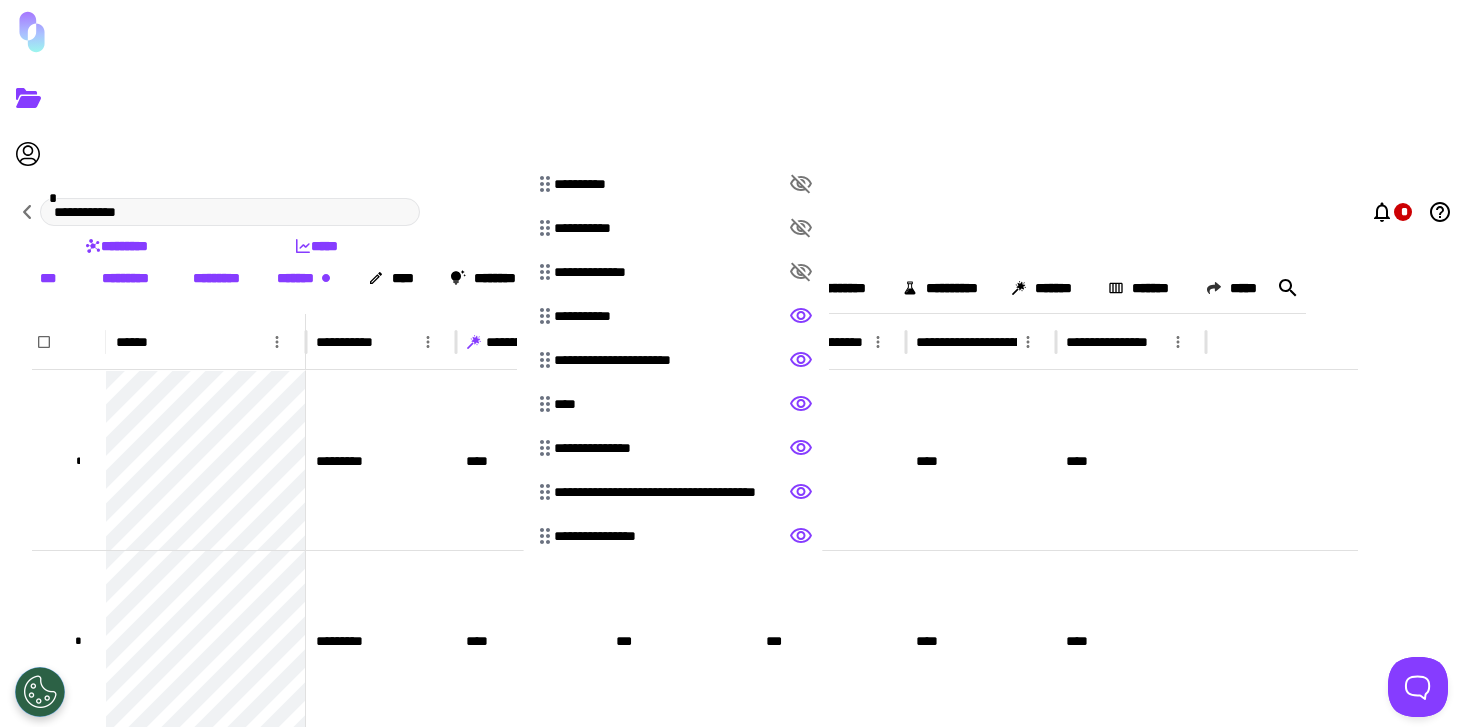 click on "[FIRST]" at bounding box center [677, 184] 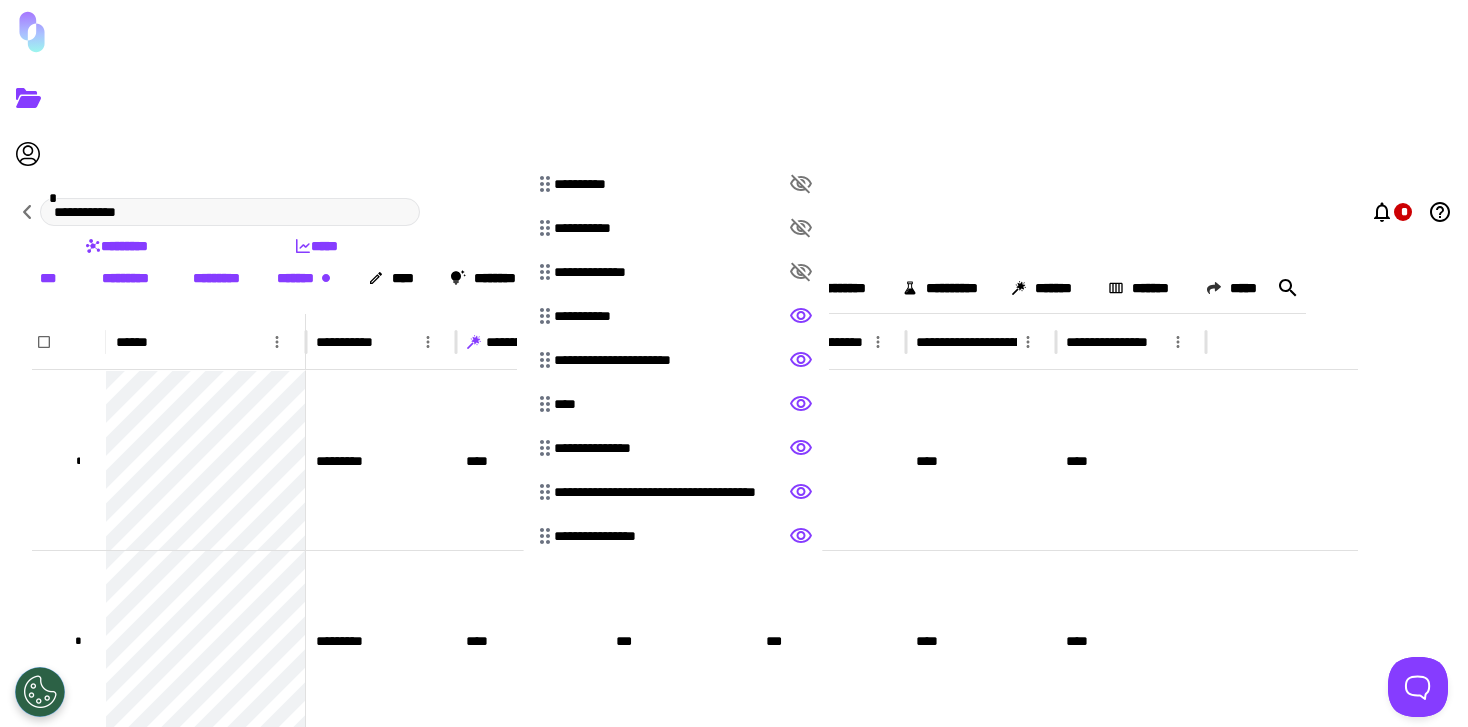 click at bounding box center [545, 184] 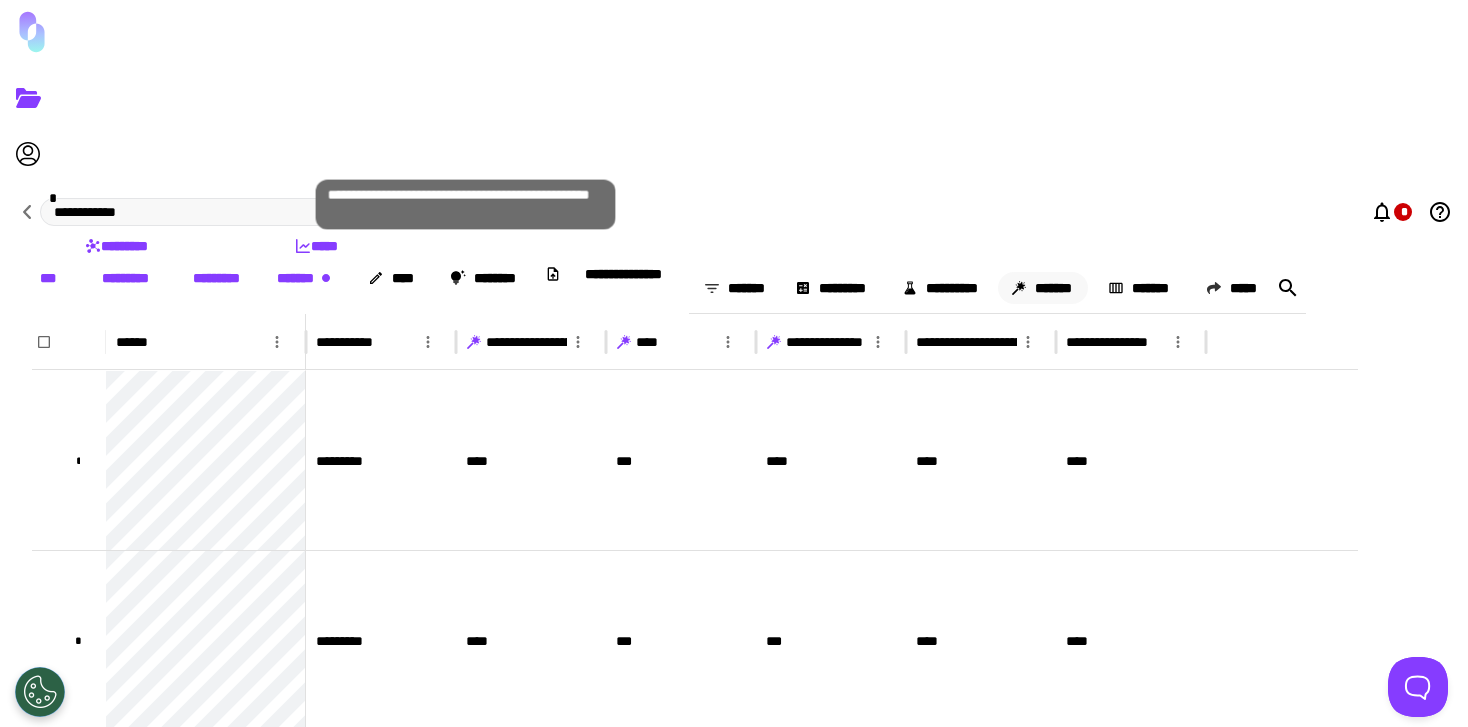 click on "[FIRST]" at bounding box center [1043, 288] 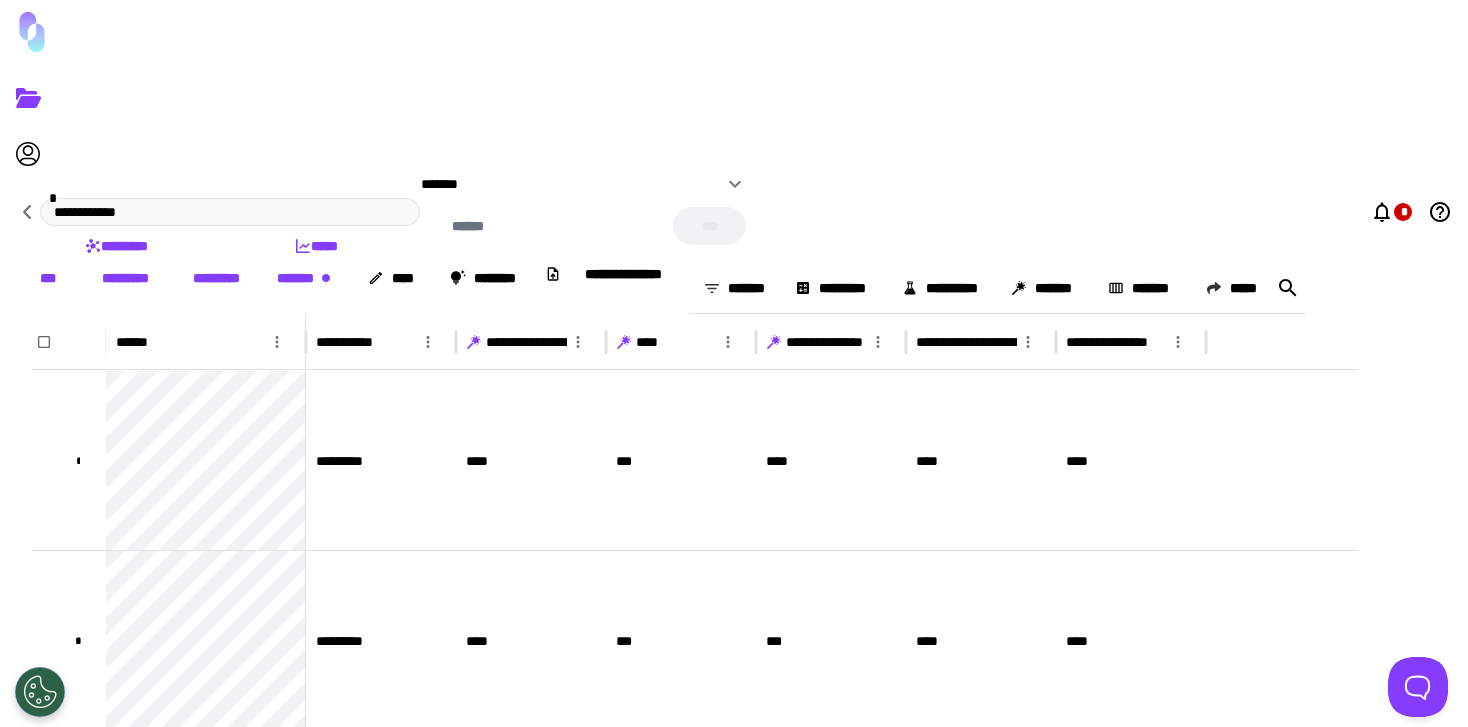 click at bounding box center (734, 363) 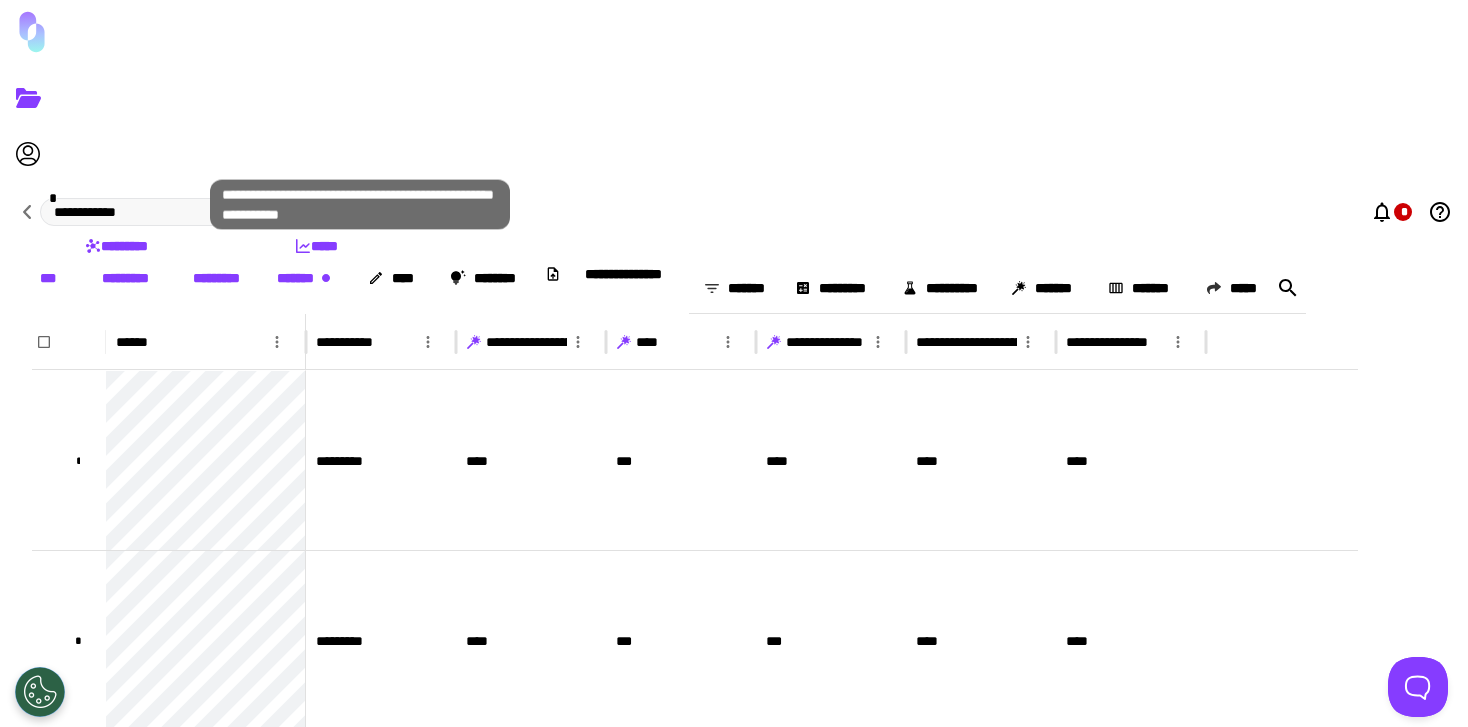 click on "[FIRST]" at bounding box center (941, 288) 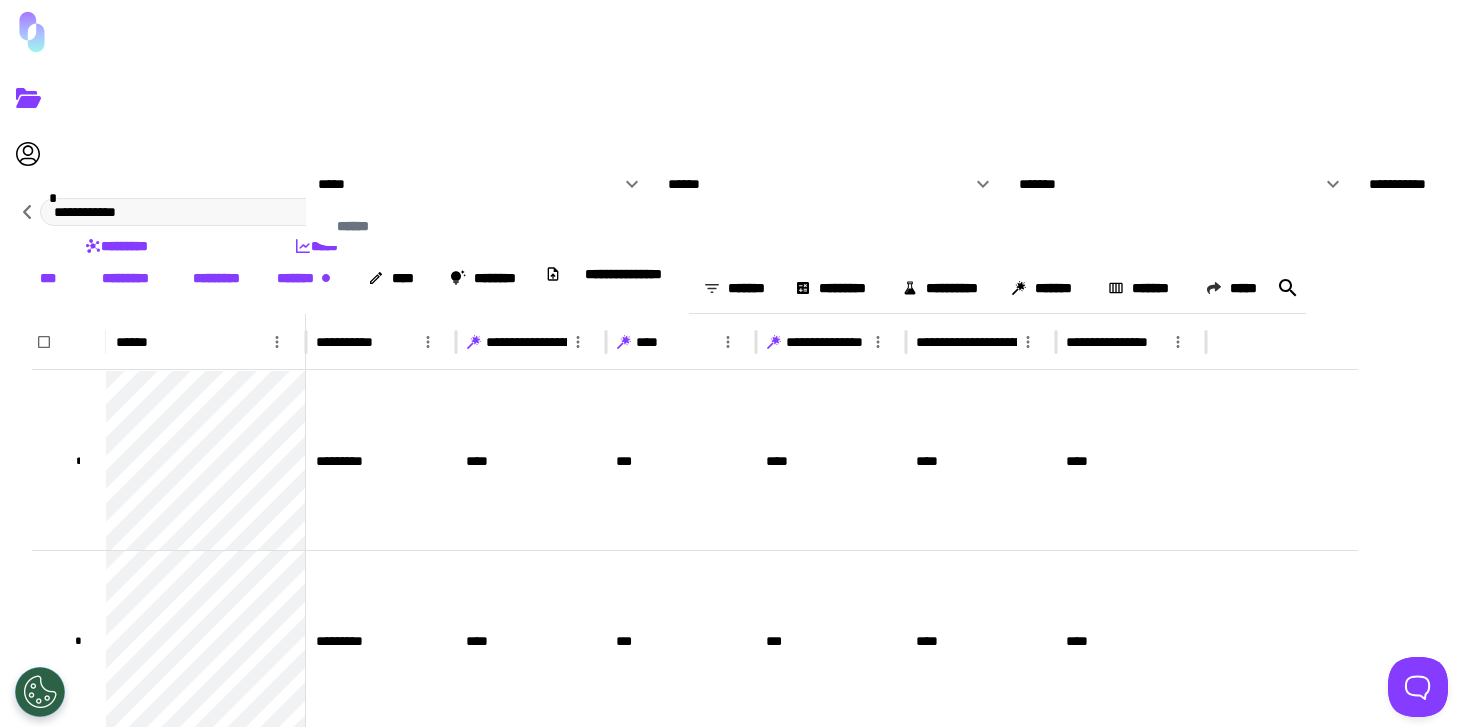 click on "[FIRST]" at bounding box center [1520, 184] 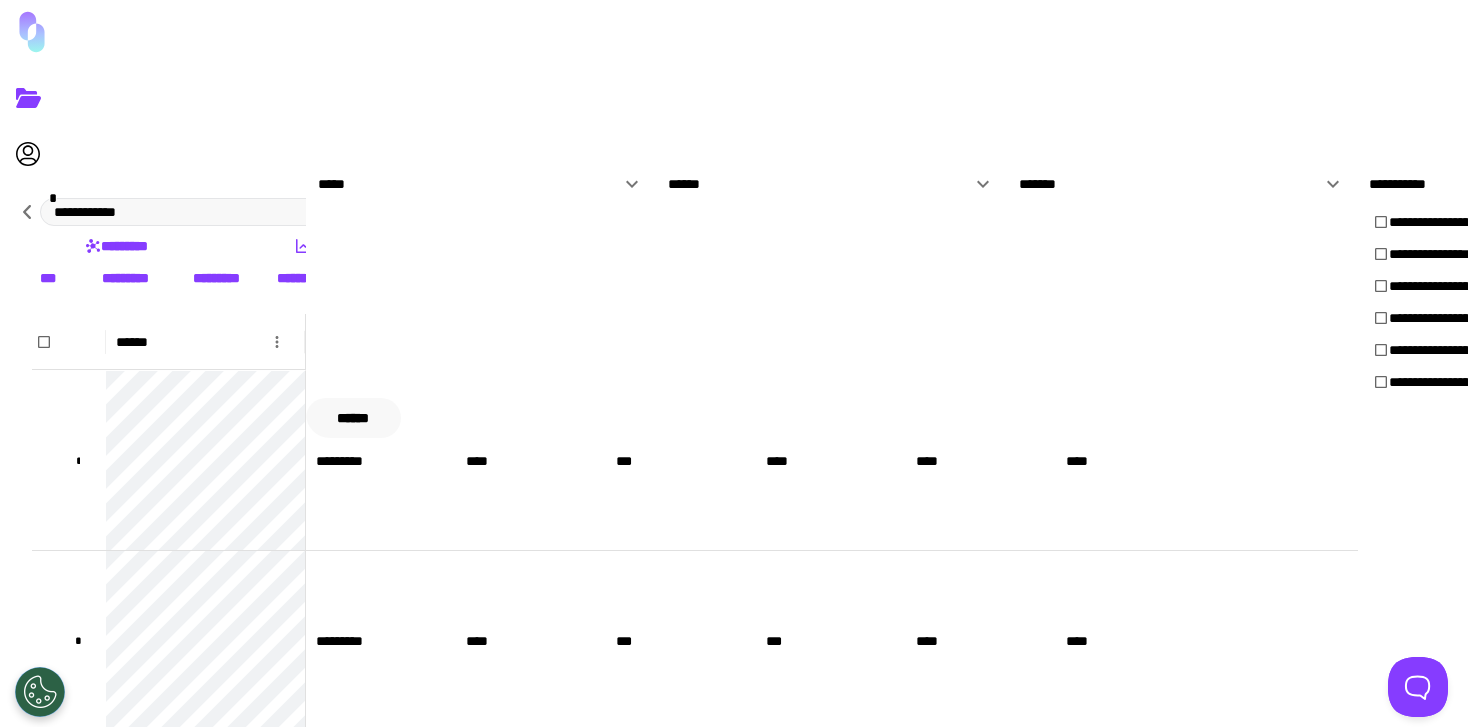 click on "[FIRST]" at bounding box center [353, 418] 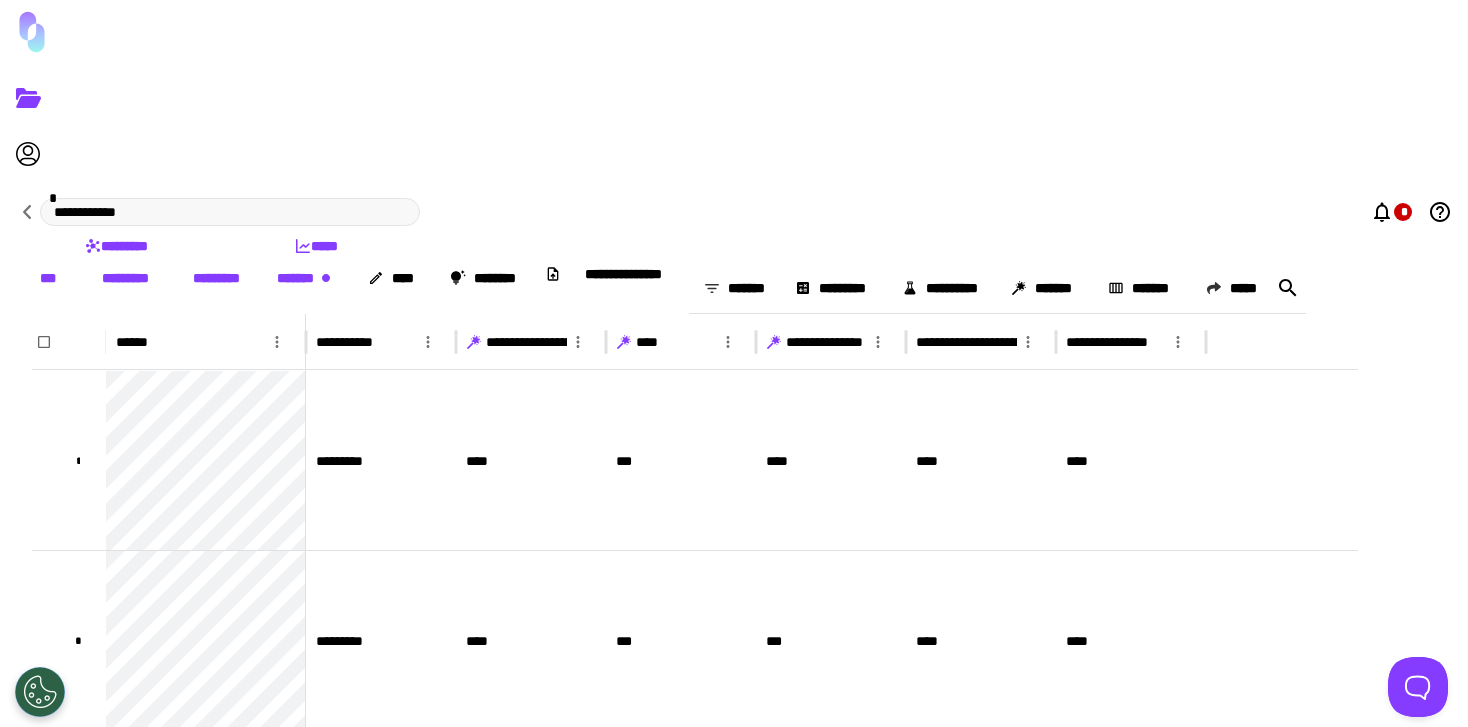 click on "[FIRST]" at bounding box center [316, 246] 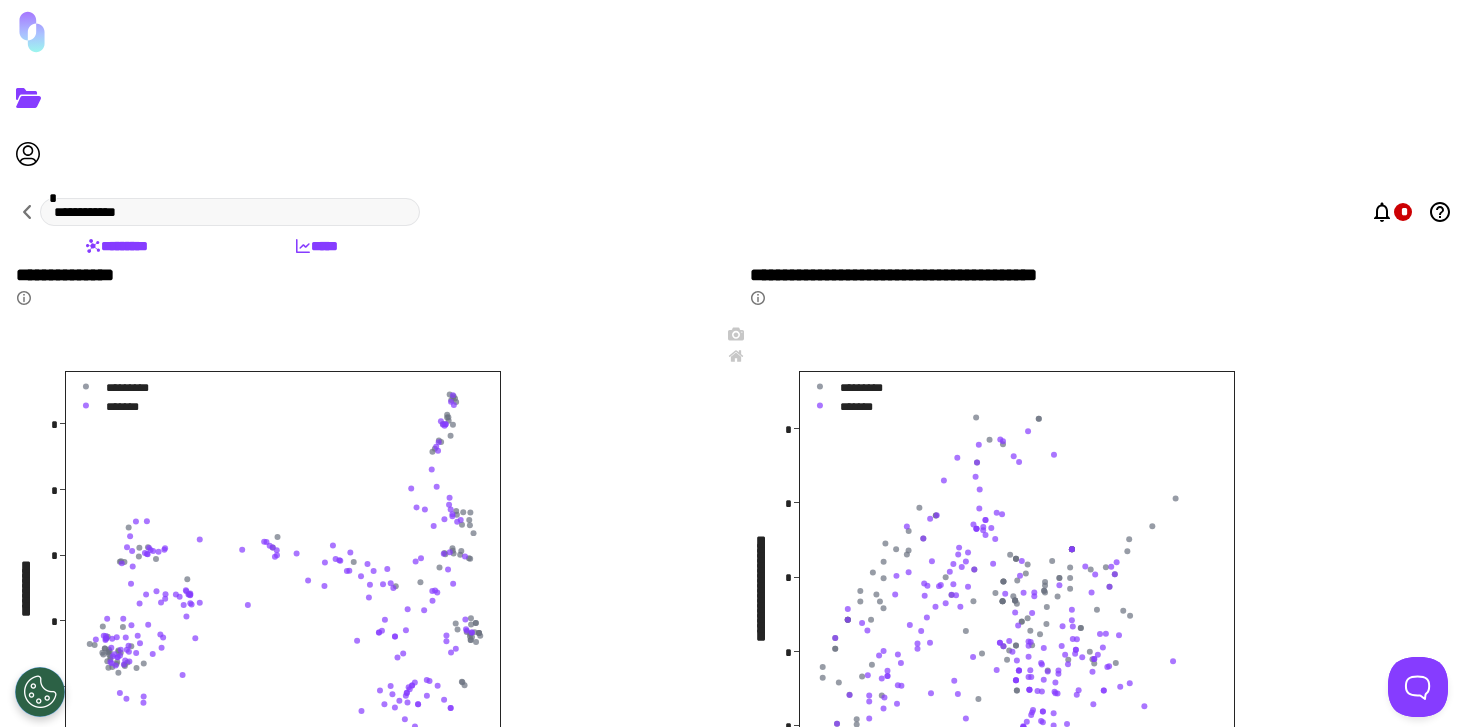 click on "[FIRST] [FIRST] [FIRST] [FIRST] [FIRST] [FIRST] [FIRST] [FIRST] [FIRST] [FIRST] [FIRST] [FIRST] [FIRST] [FIRST] [FIRST] [FIRST] [FIRST]" at bounding box center [16, 322] 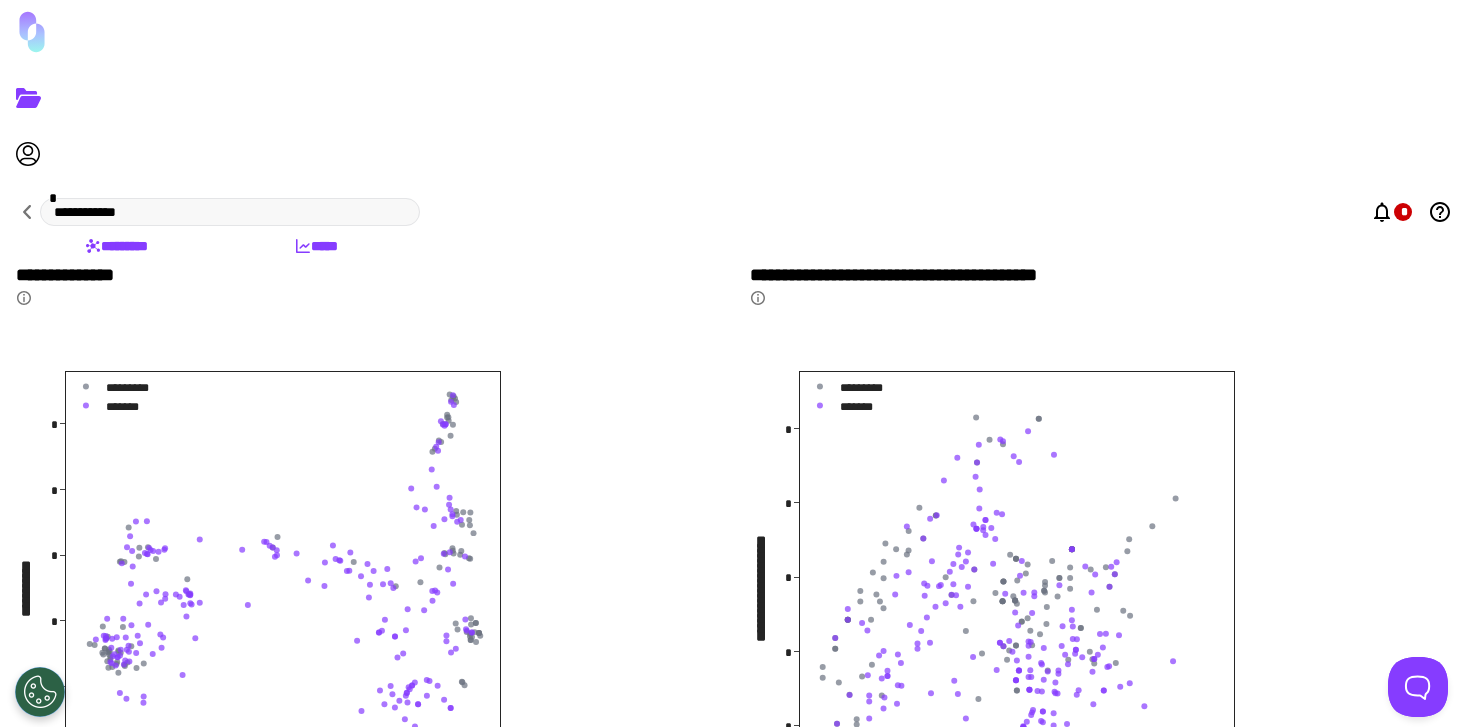 click on "[FIRST]" at bounding box center [116, 246] 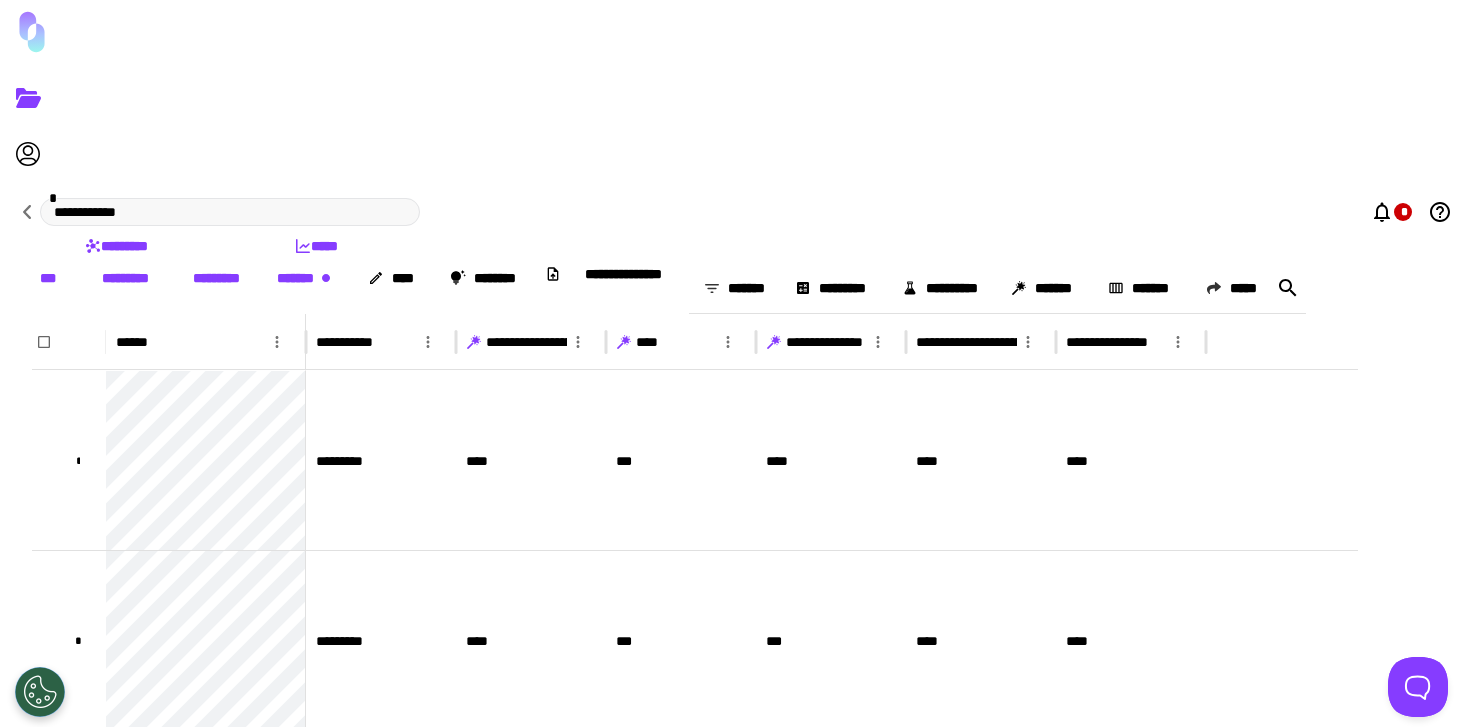 click on "[FIRST]" at bounding box center [316, 246] 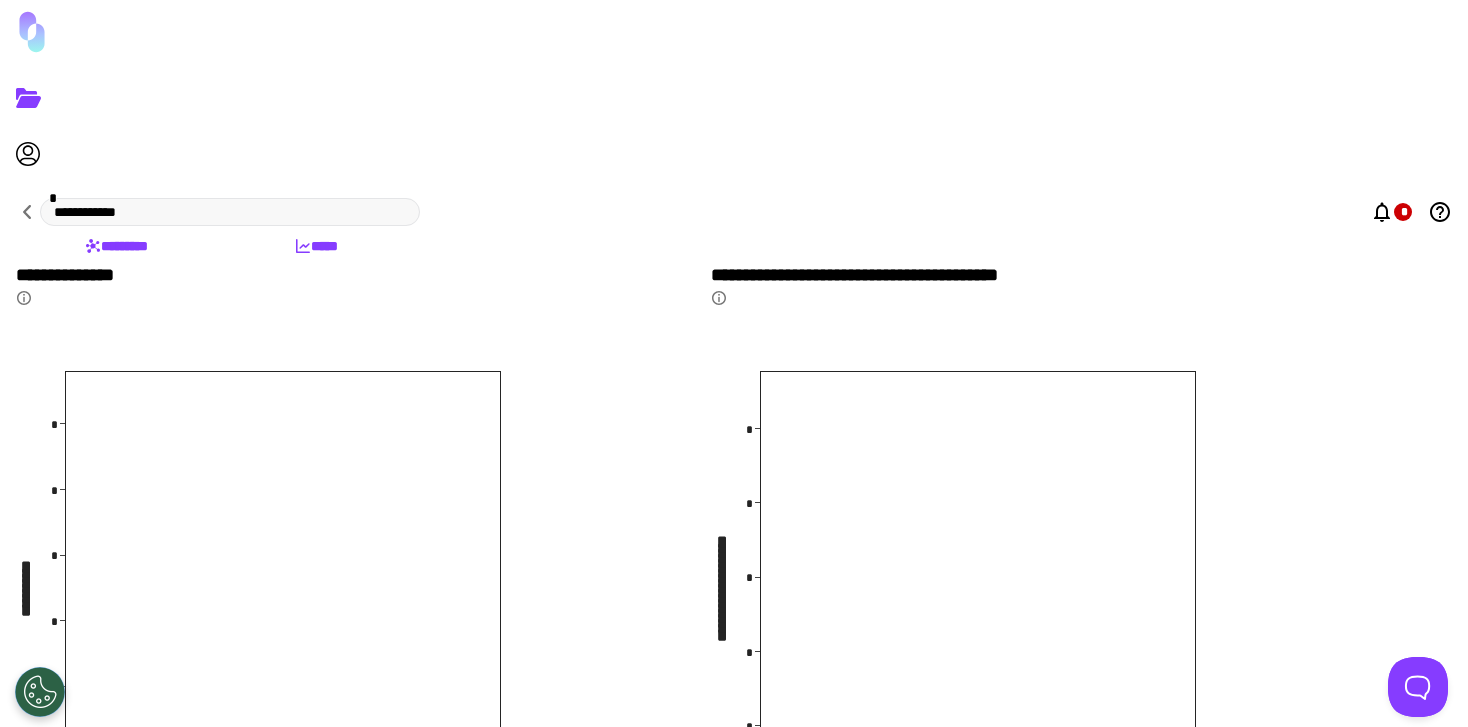 scroll, scrollTop: 1, scrollLeft: 0, axis: vertical 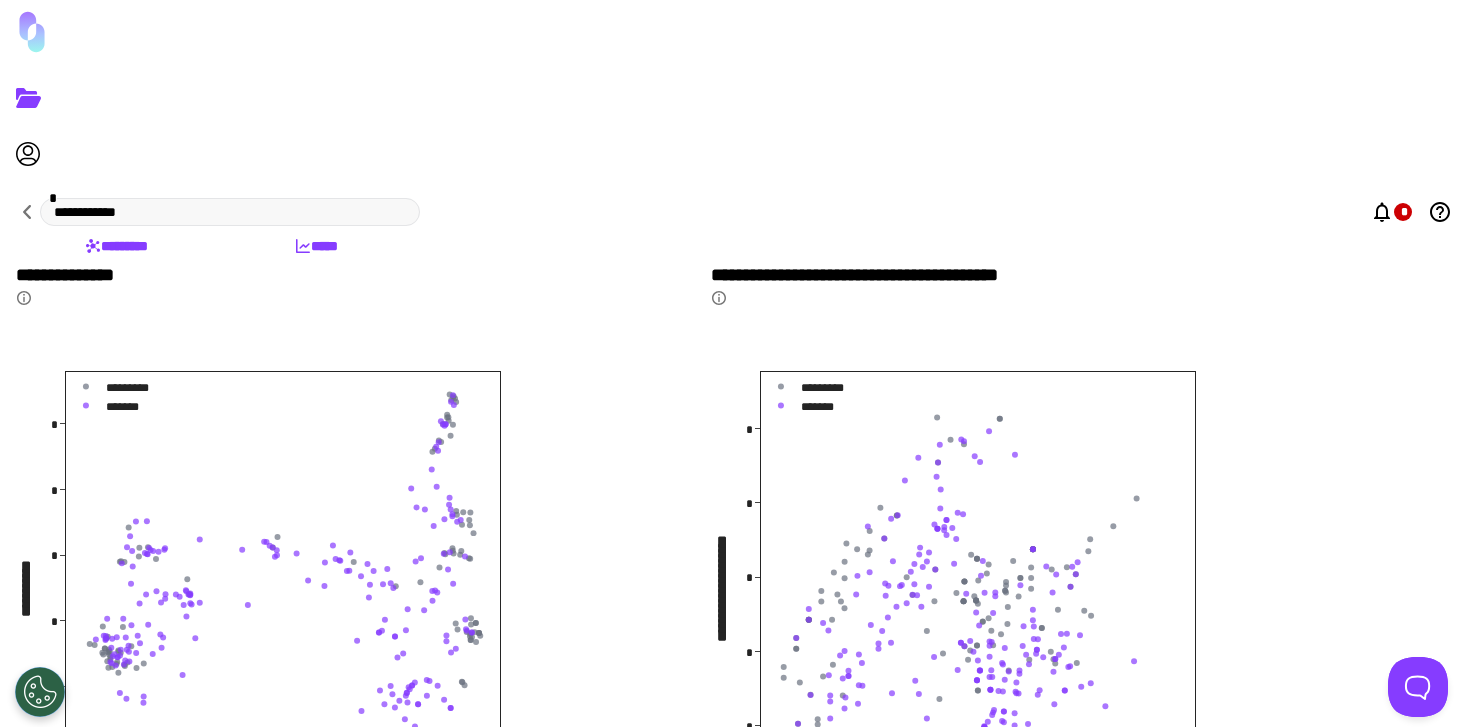 drag, startPoint x: 1363, startPoint y: 0, endPoint x: 910, endPoint y: 58, distance: 456.69794 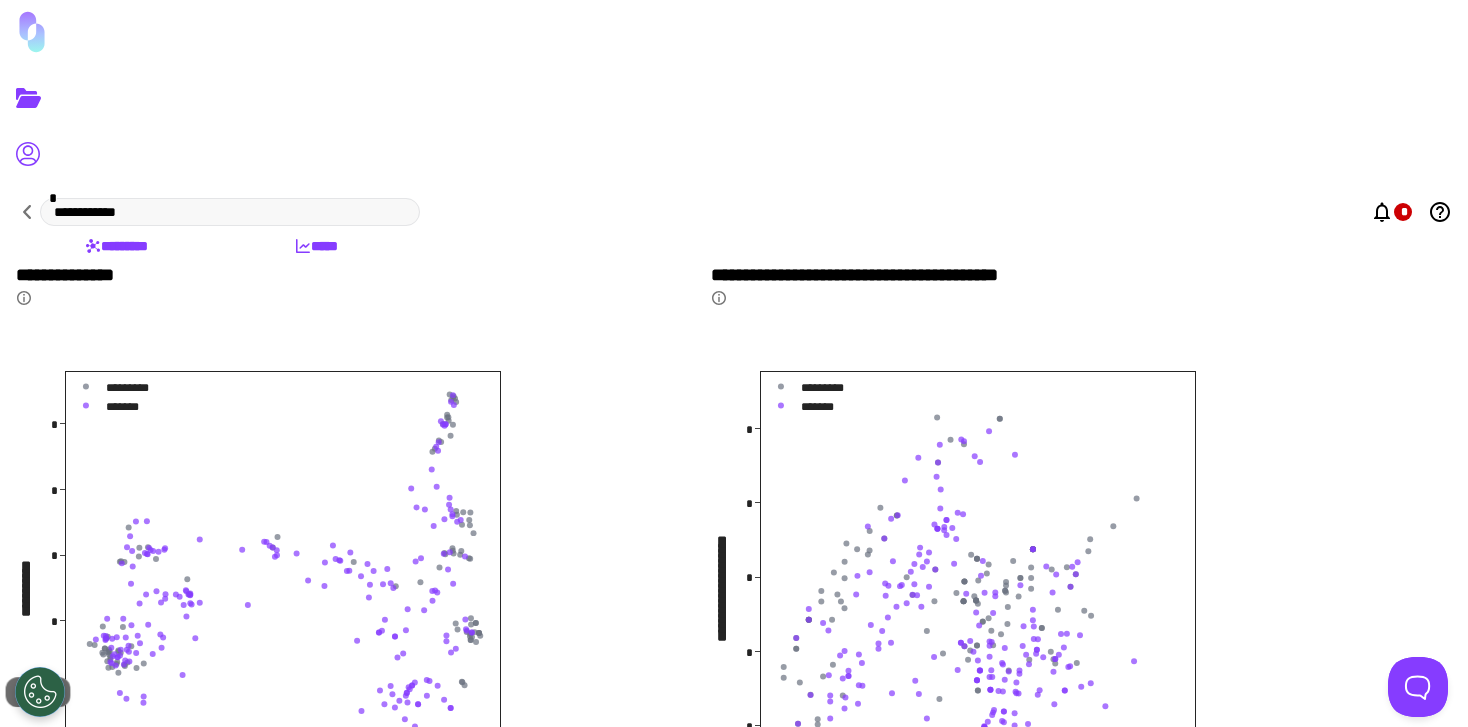 click at bounding box center [28, 154] 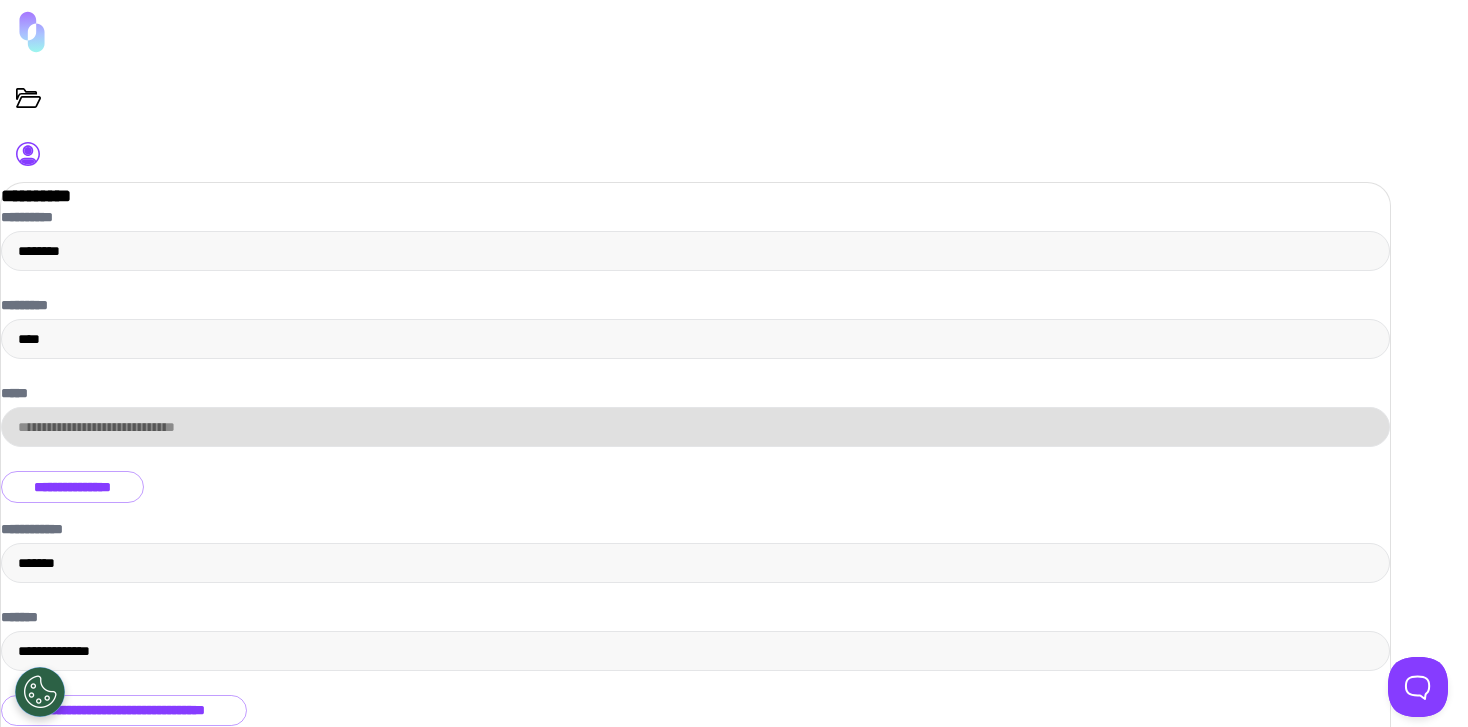 scroll, scrollTop: 137, scrollLeft: 0, axis: vertical 